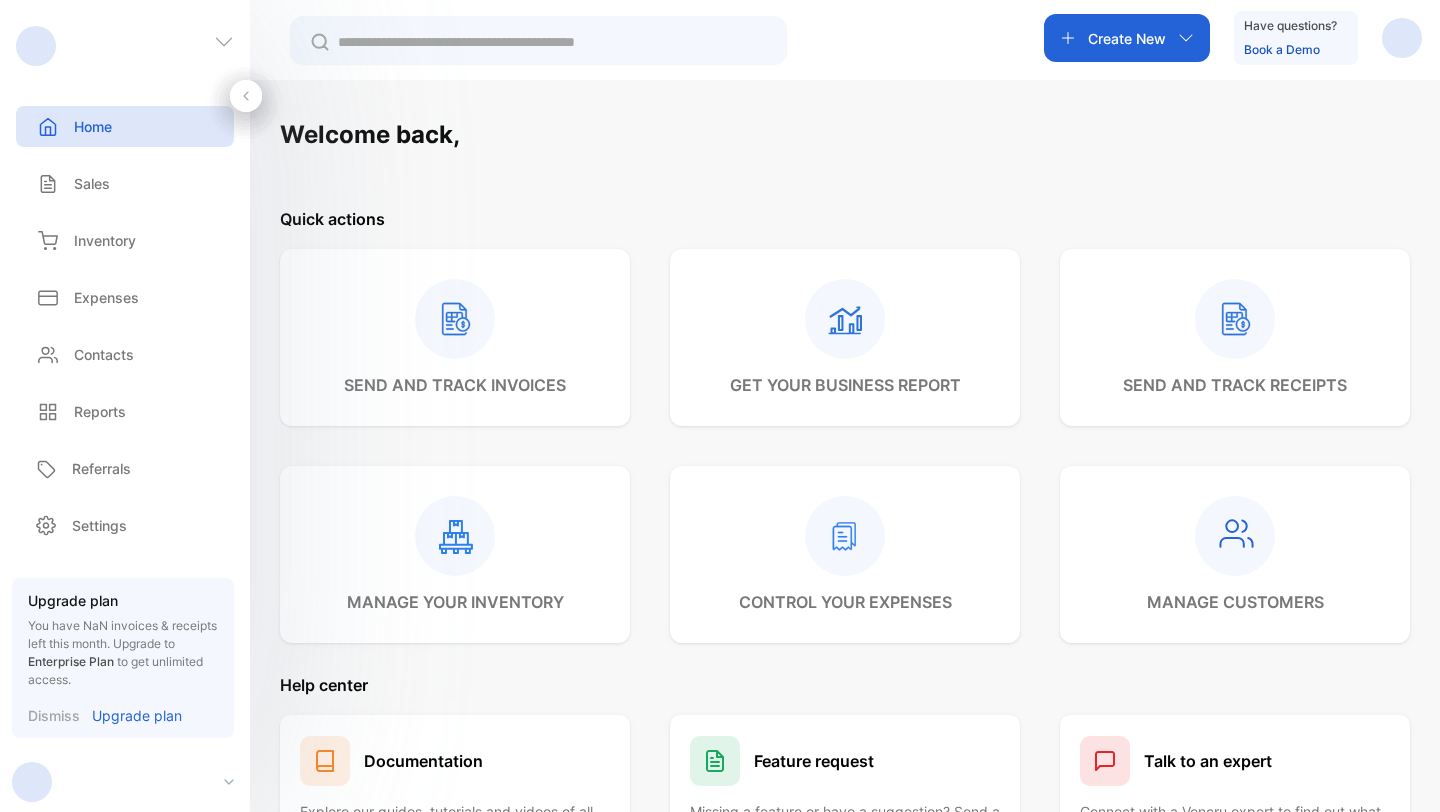 scroll, scrollTop: 0, scrollLeft: 0, axis: both 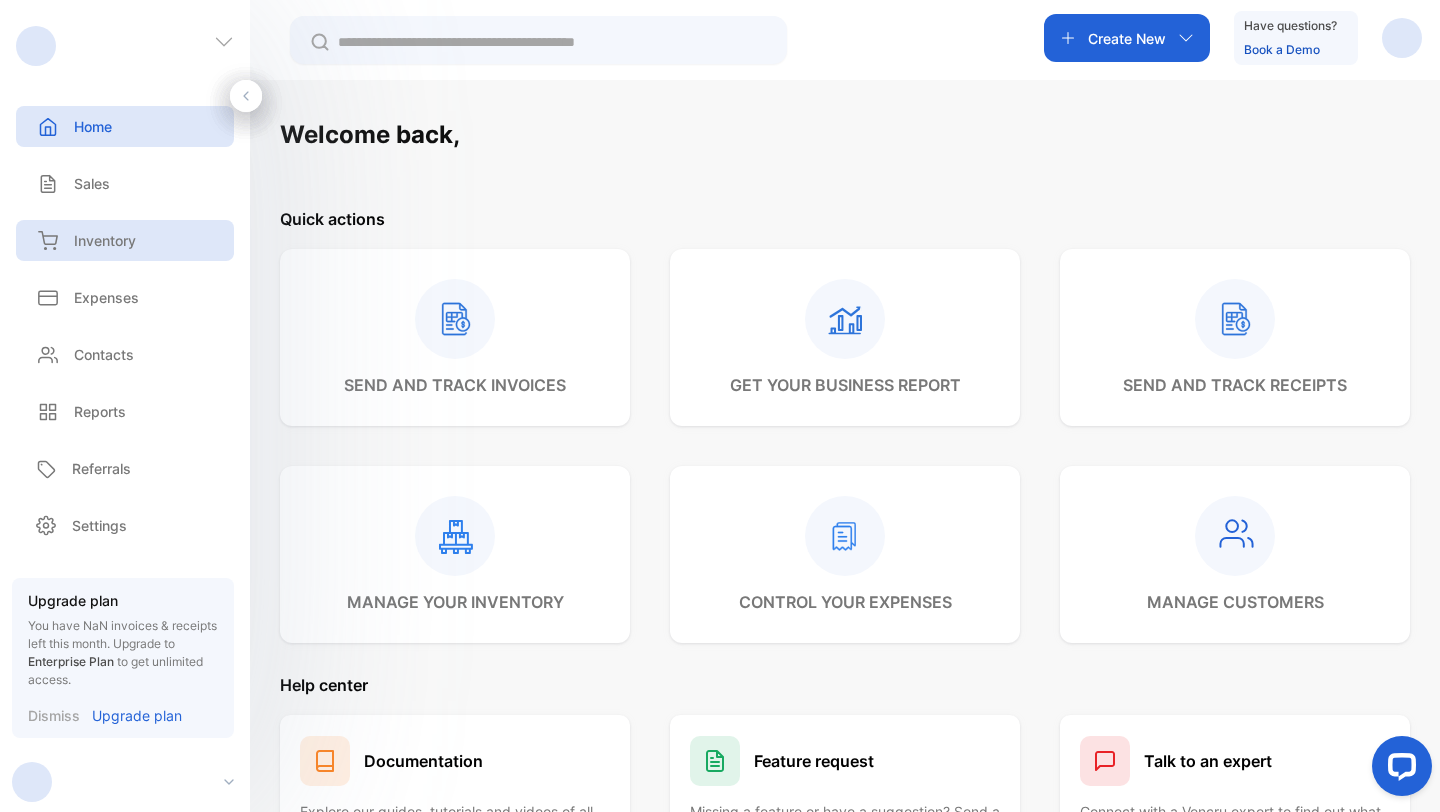 click on "Inventory" at bounding box center (105, 240) 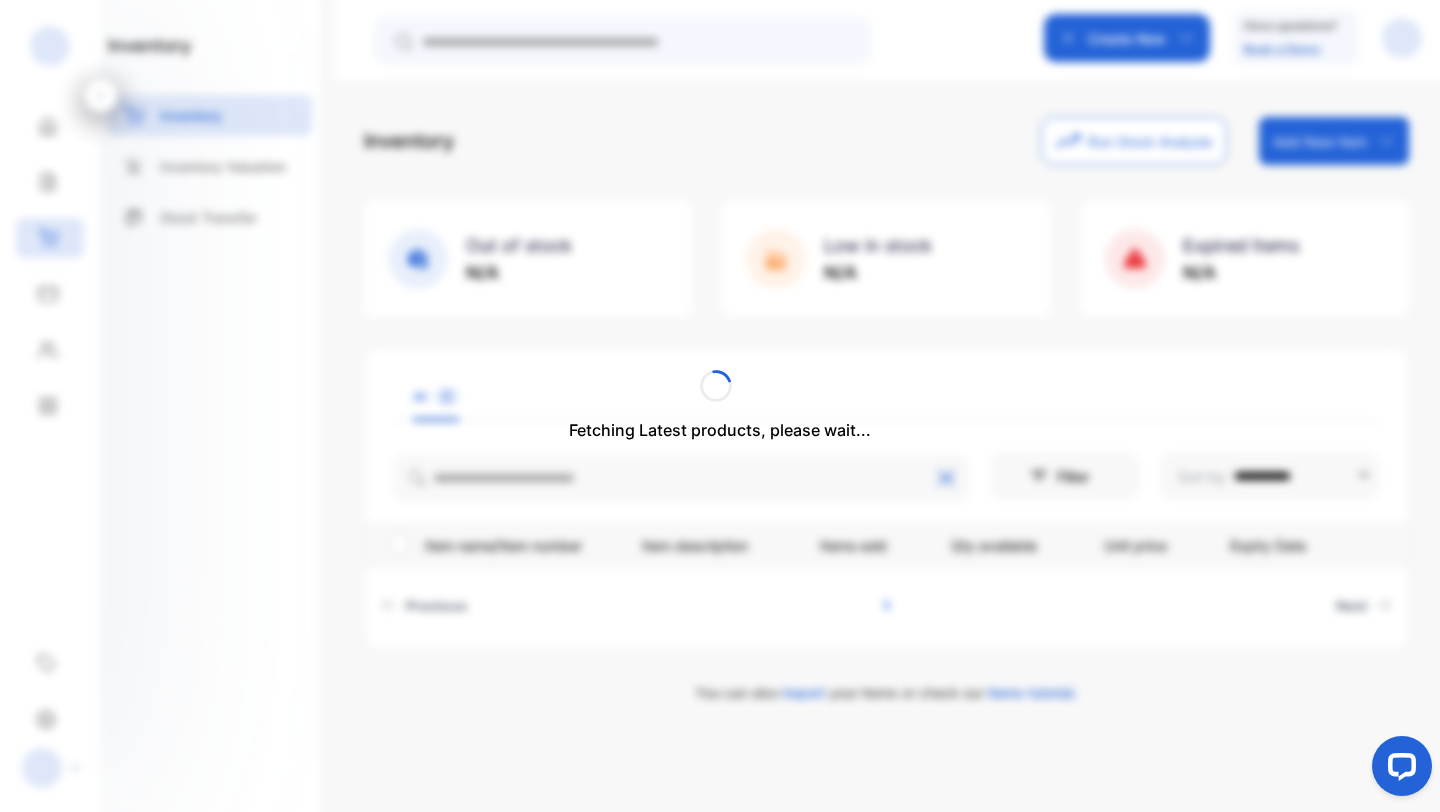 click on "Fetching Latest products, please wait..." at bounding box center (720, 406) 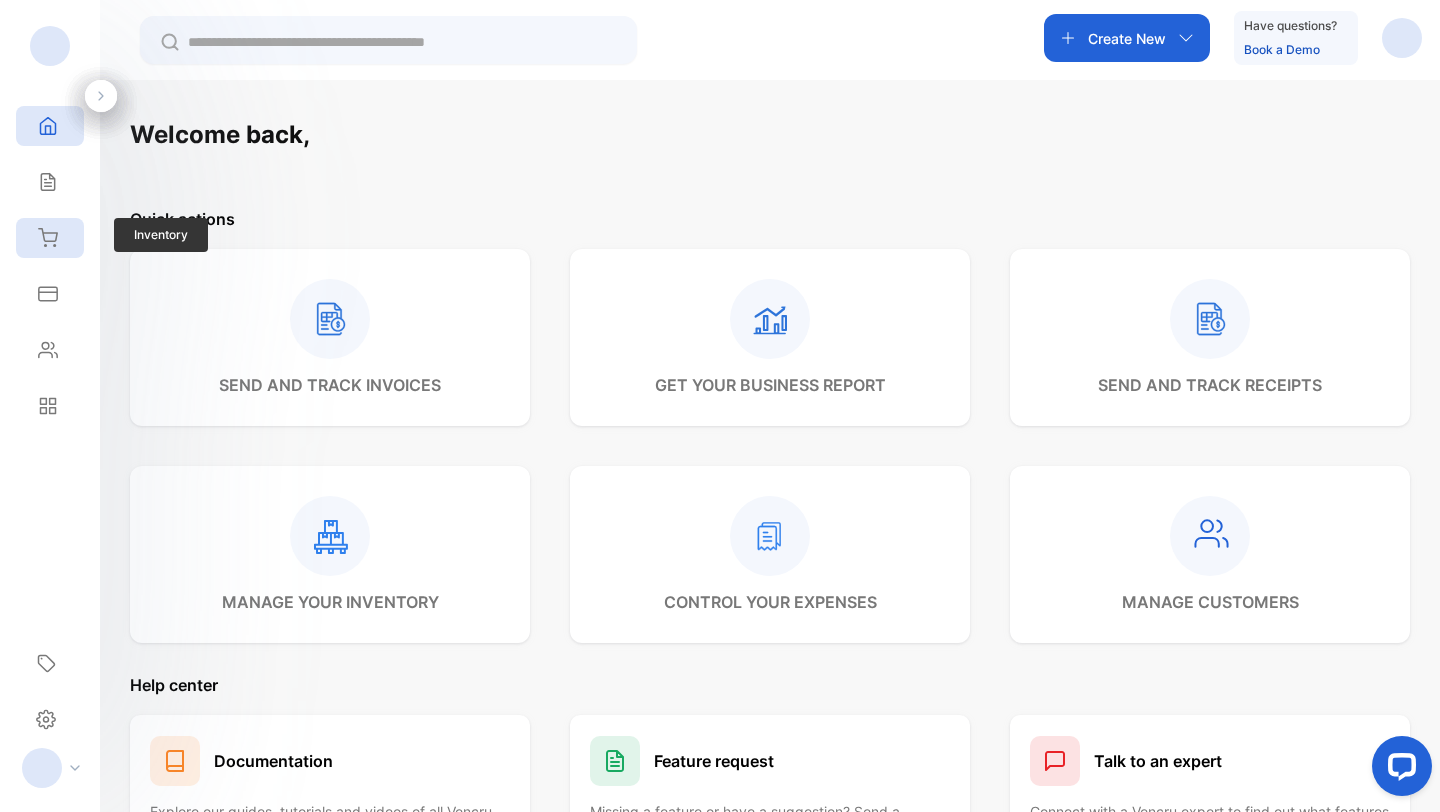 click 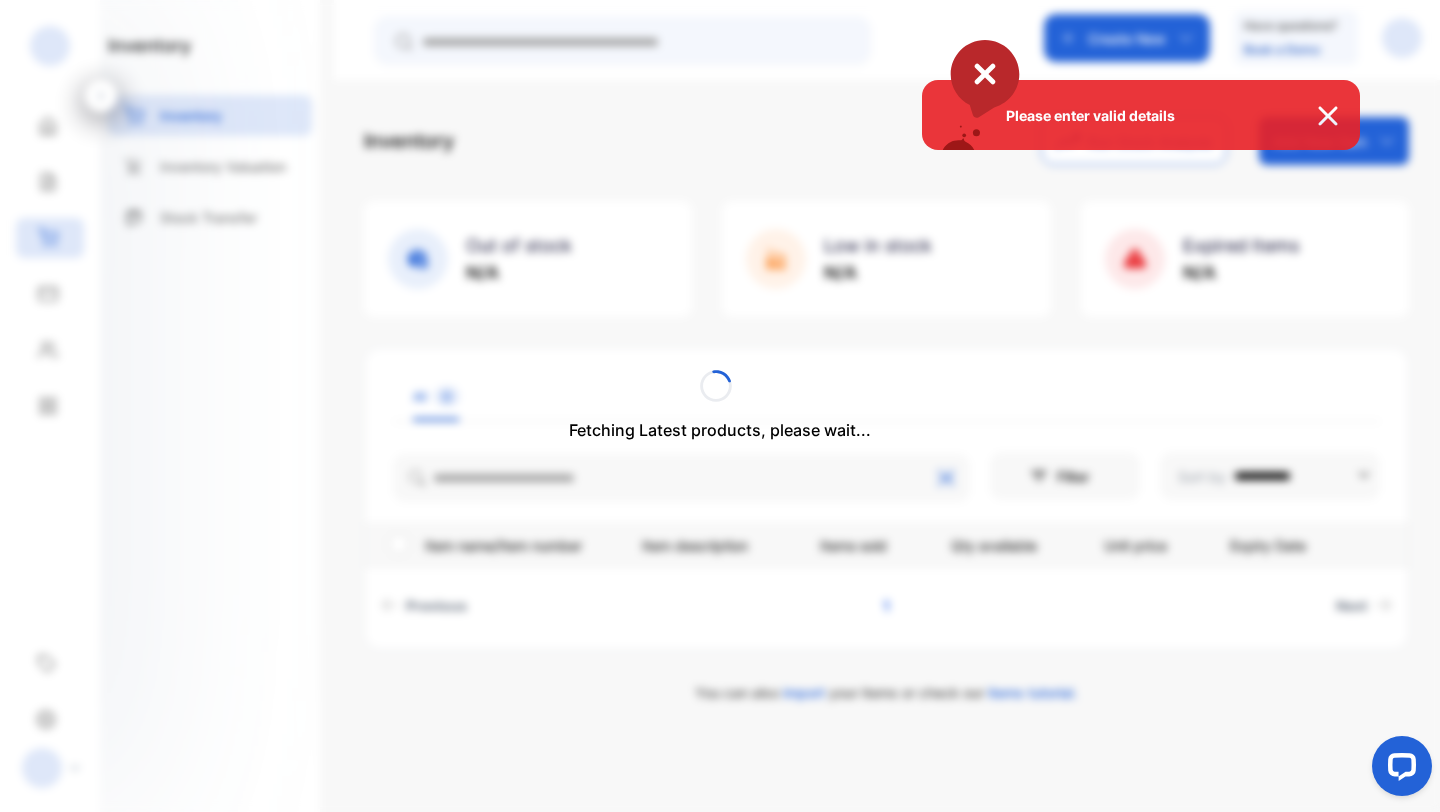 click at bounding box center [1338, 116] 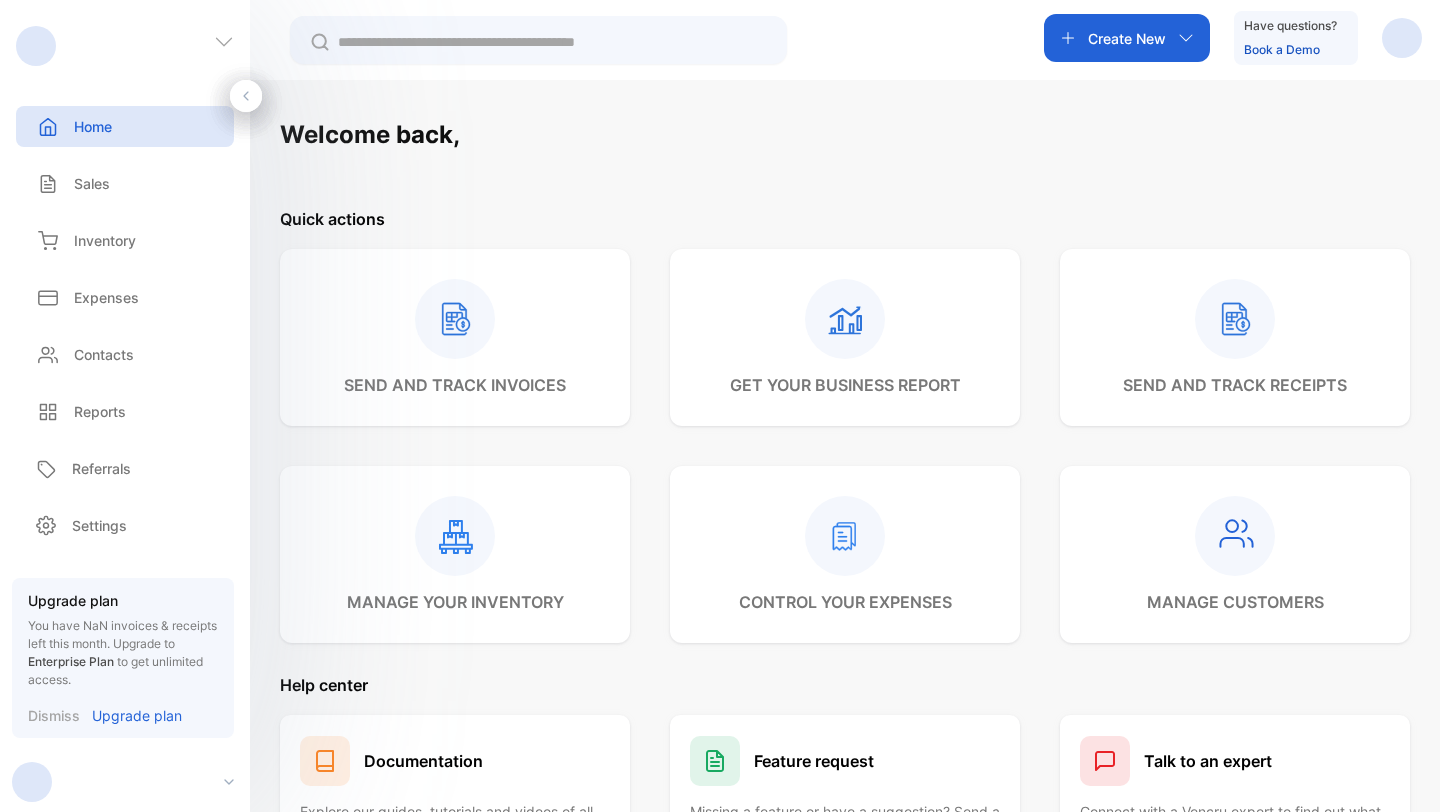 scroll, scrollTop: 0, scrollLeft: 0, axis: both 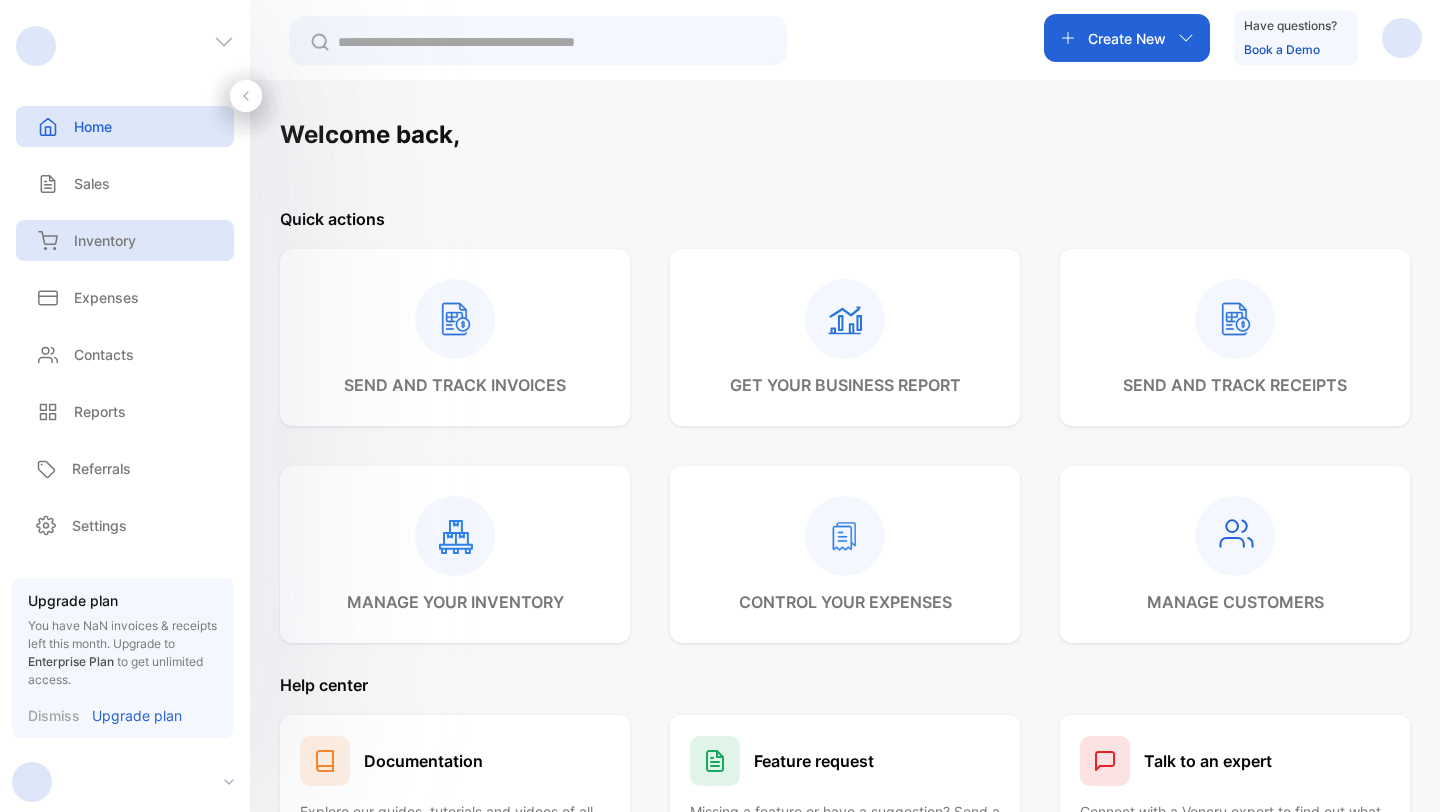 click on "Inventory" at bounding box center [105, 240] 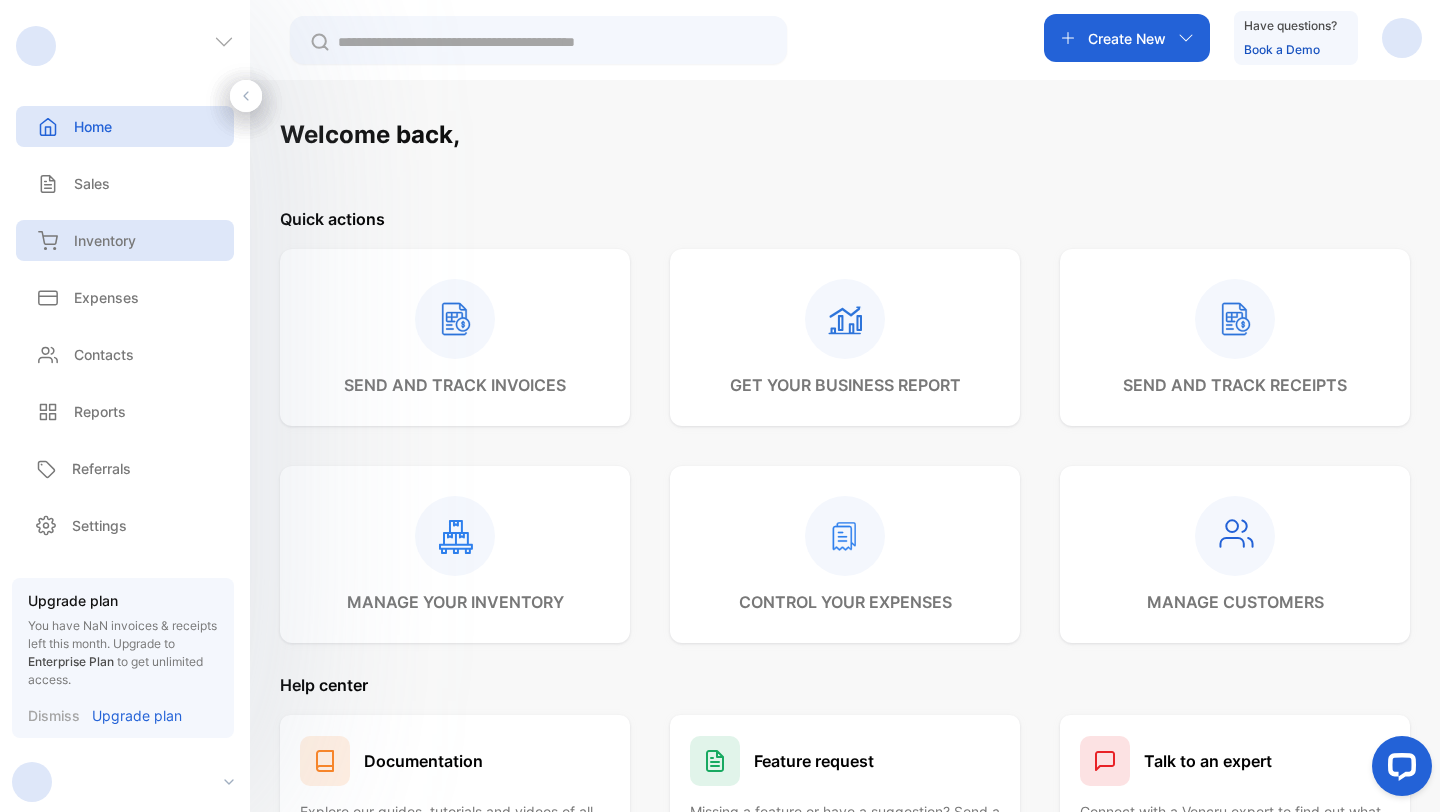 scroll, scrollTop: 0, scrollLeft: 0, axis: both 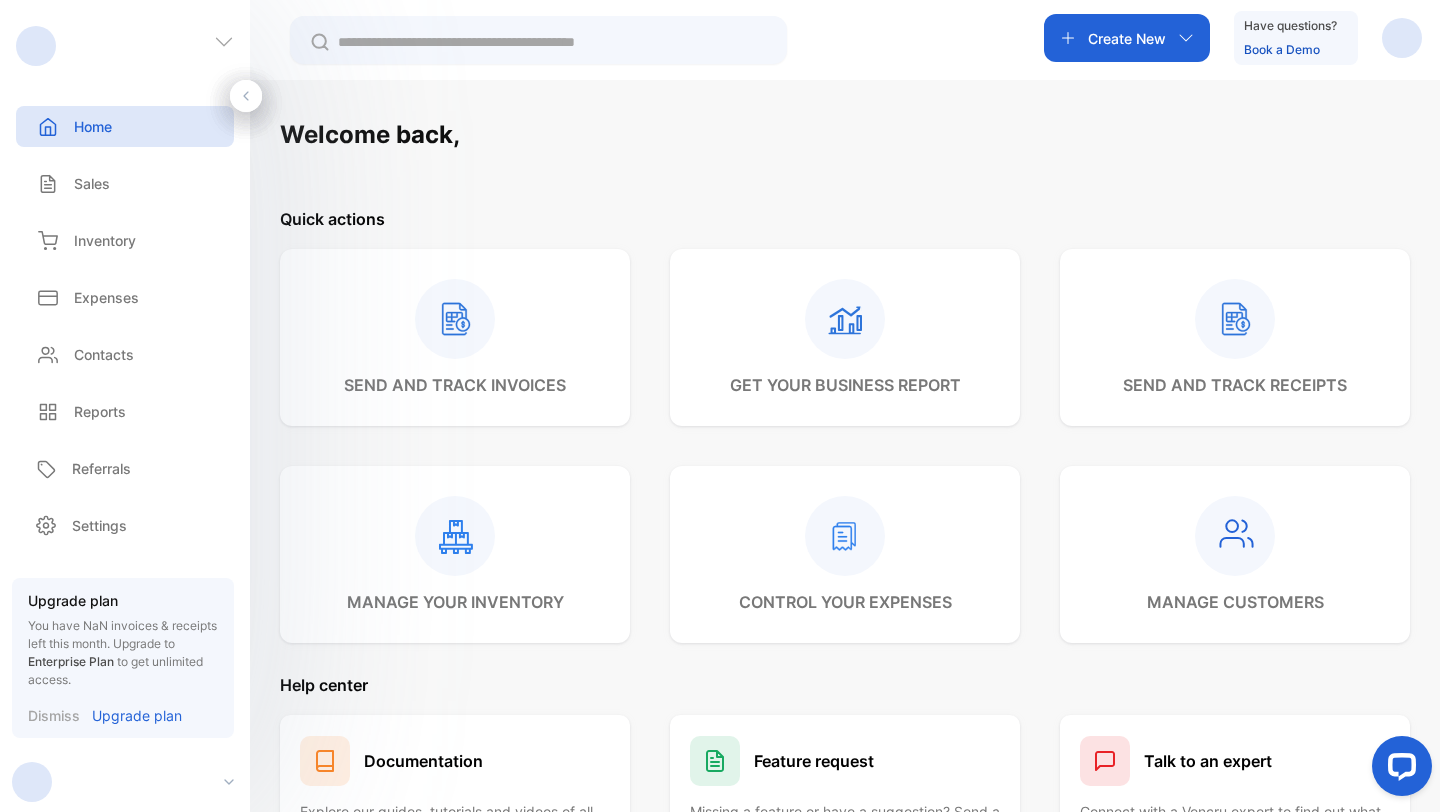 click at bounding box center (1402, 38) 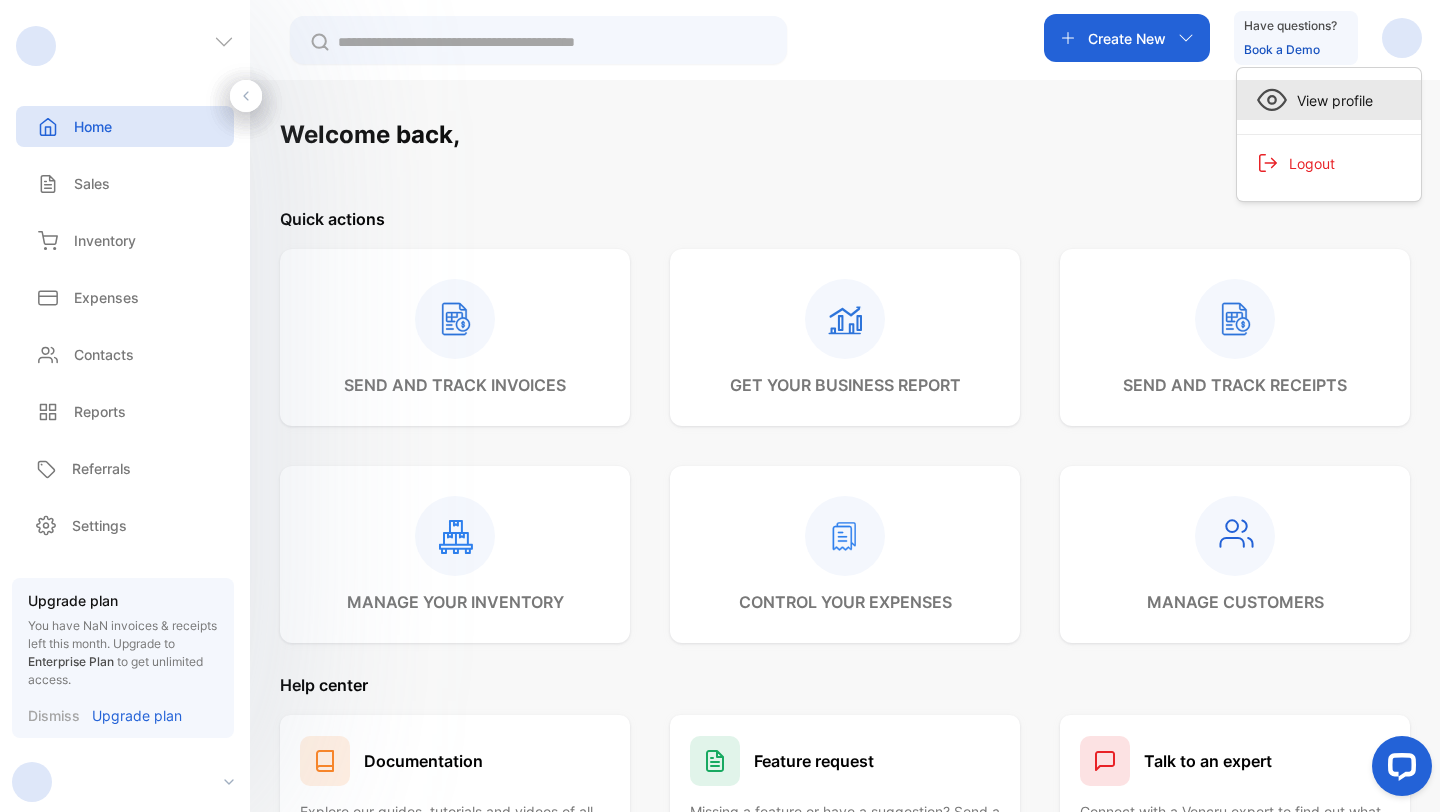 click on "View profile" at bounding box center (1329, 100) 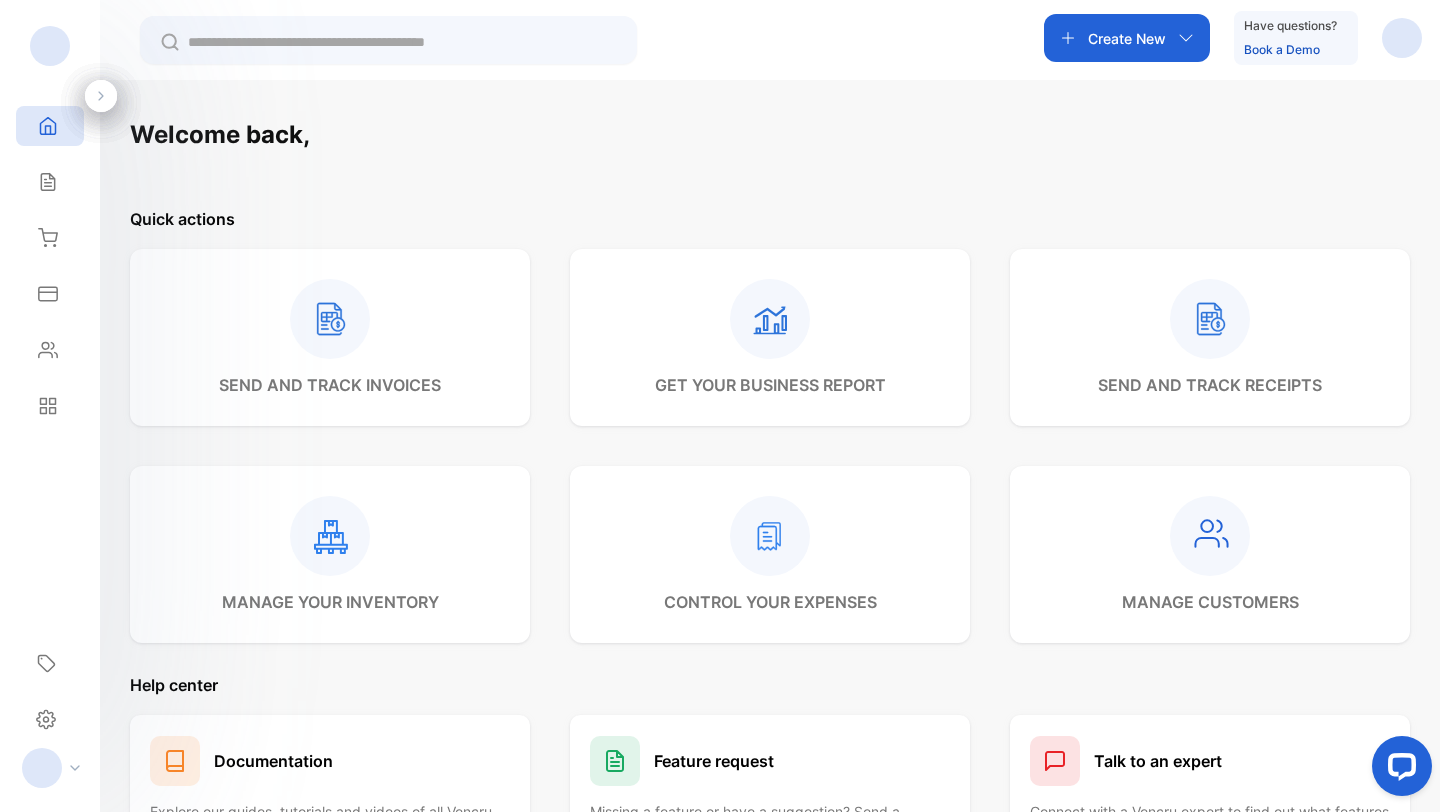 click at bounding box center [1402, 38] 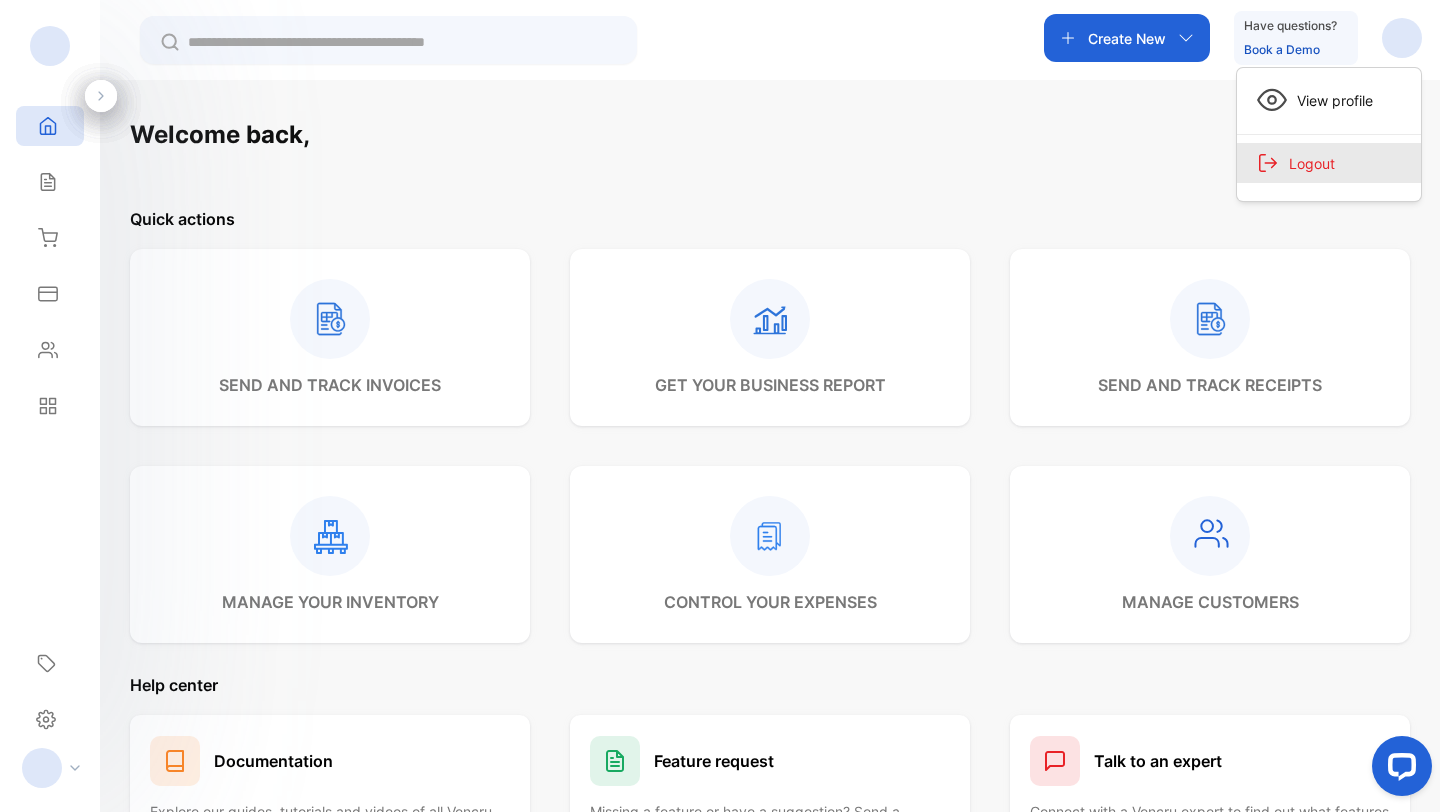 click on "Logout" at bounding box center [1307, 163] 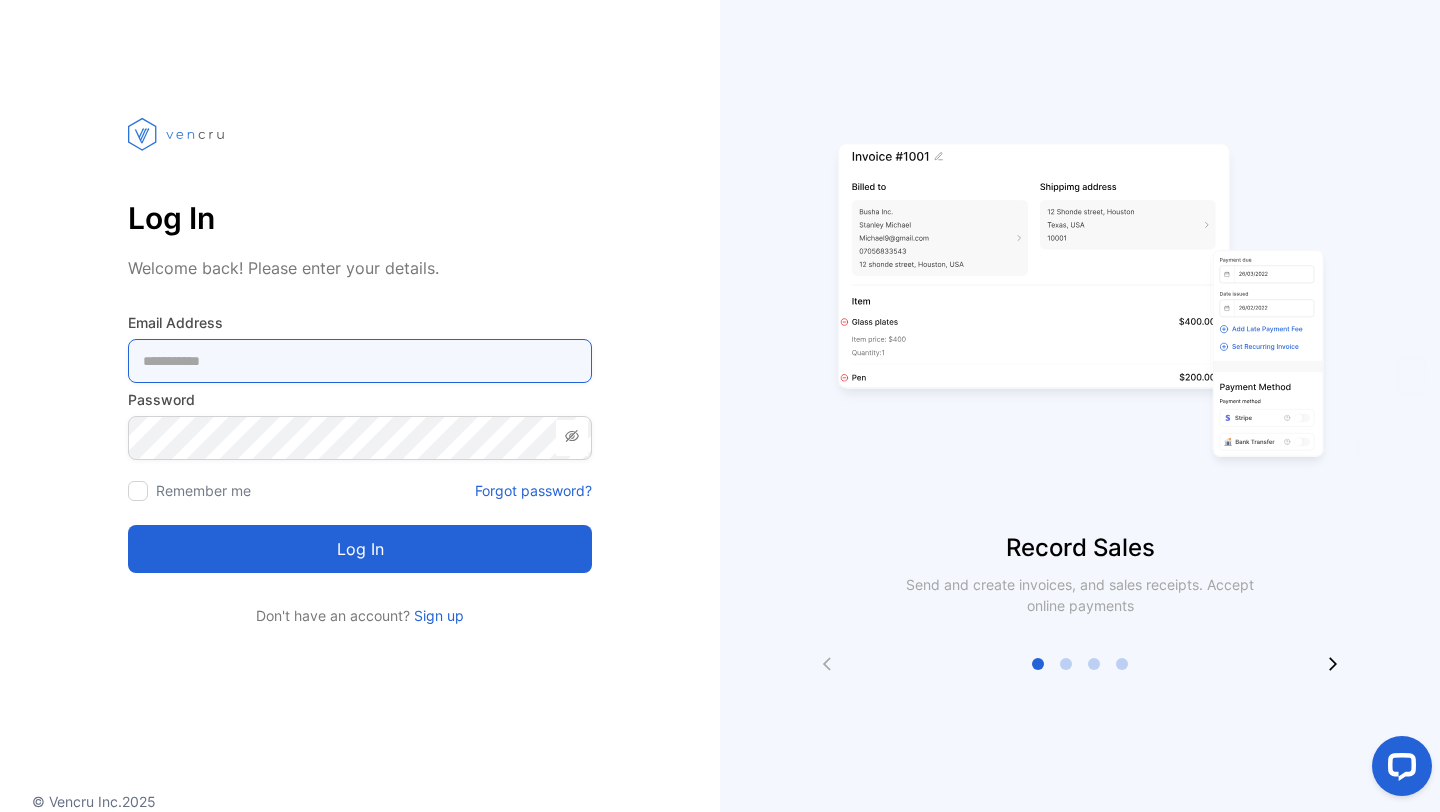 click at bounding box center [360, 361] 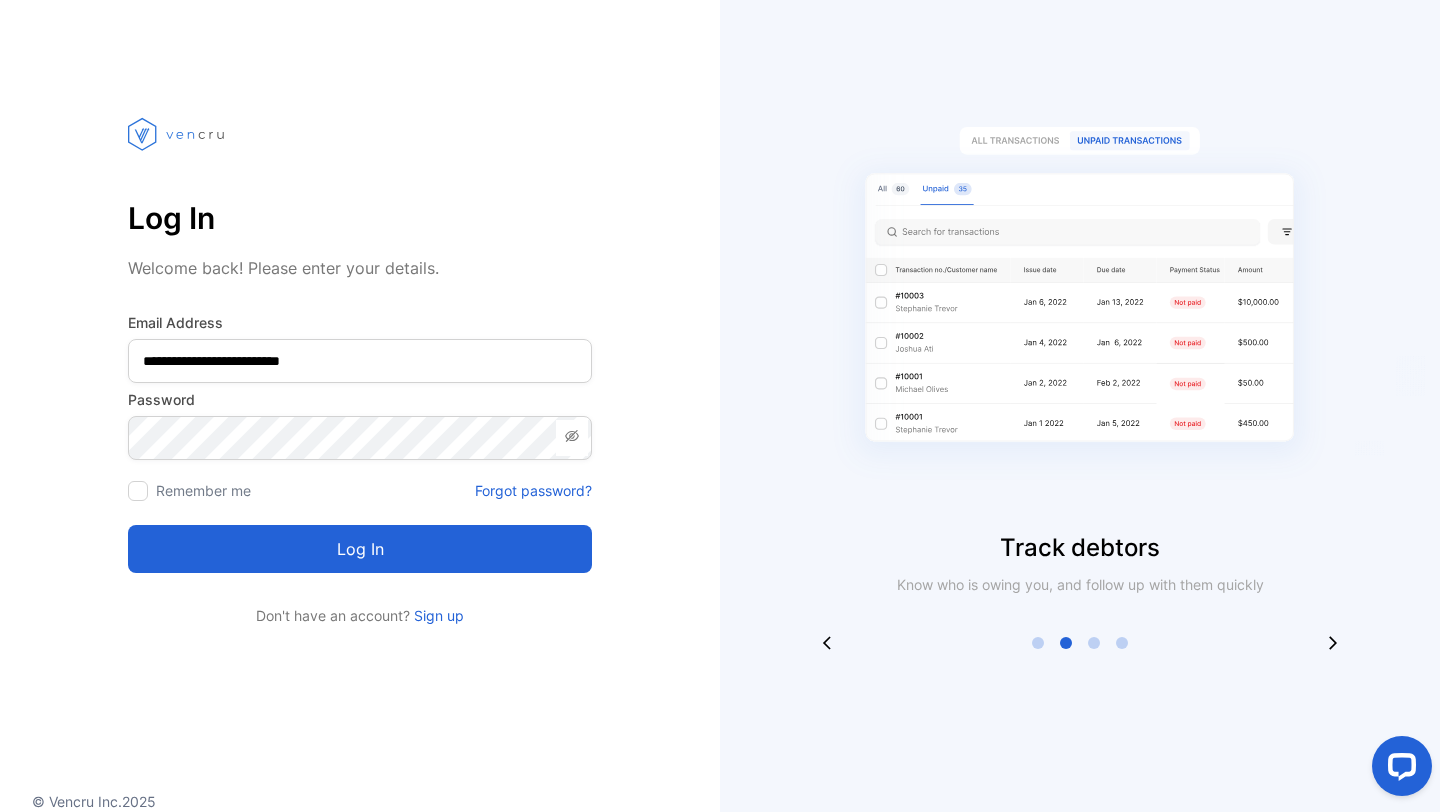 click on "Log in" at bounding box center [360, 549] 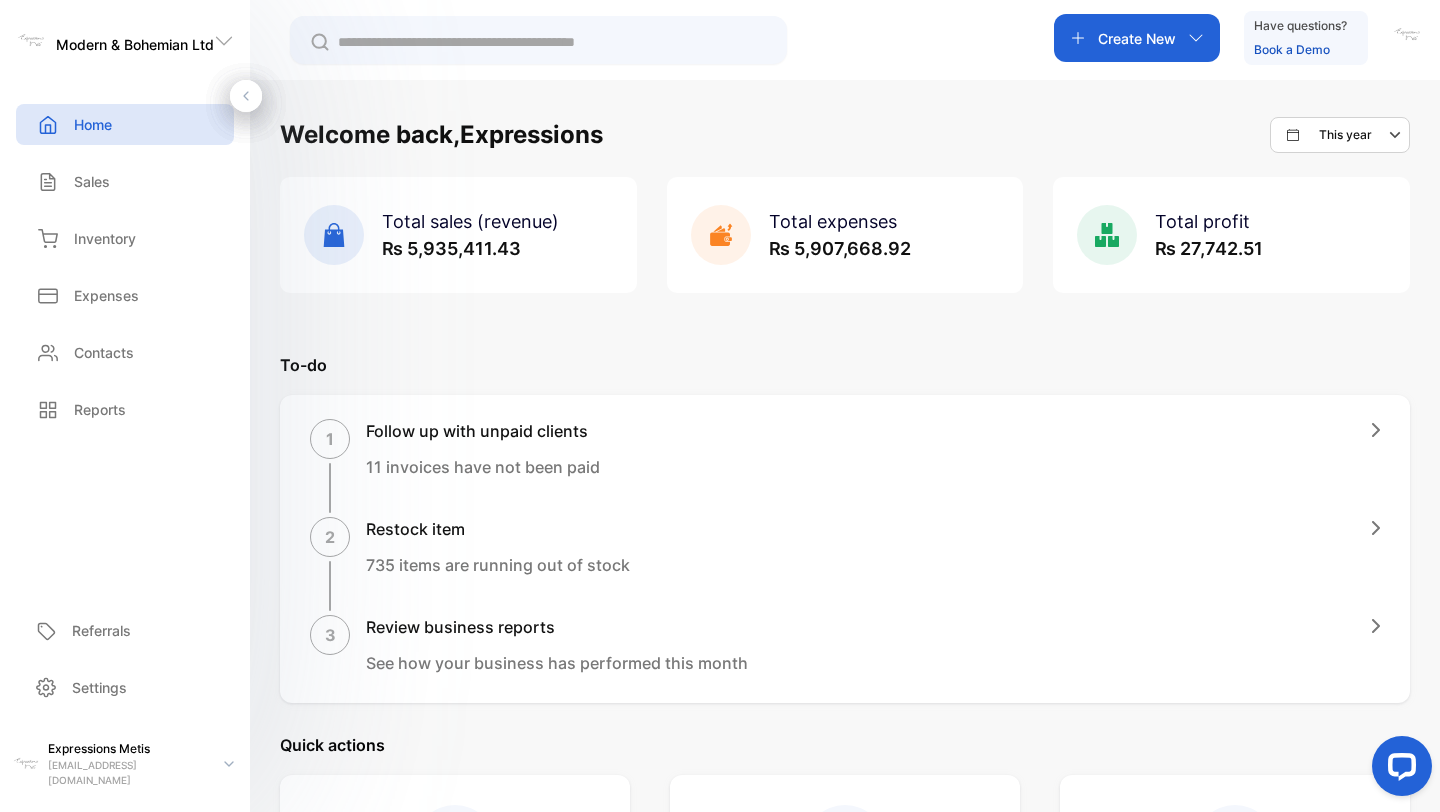 click on "This year" at bounding box center [1345, 135] 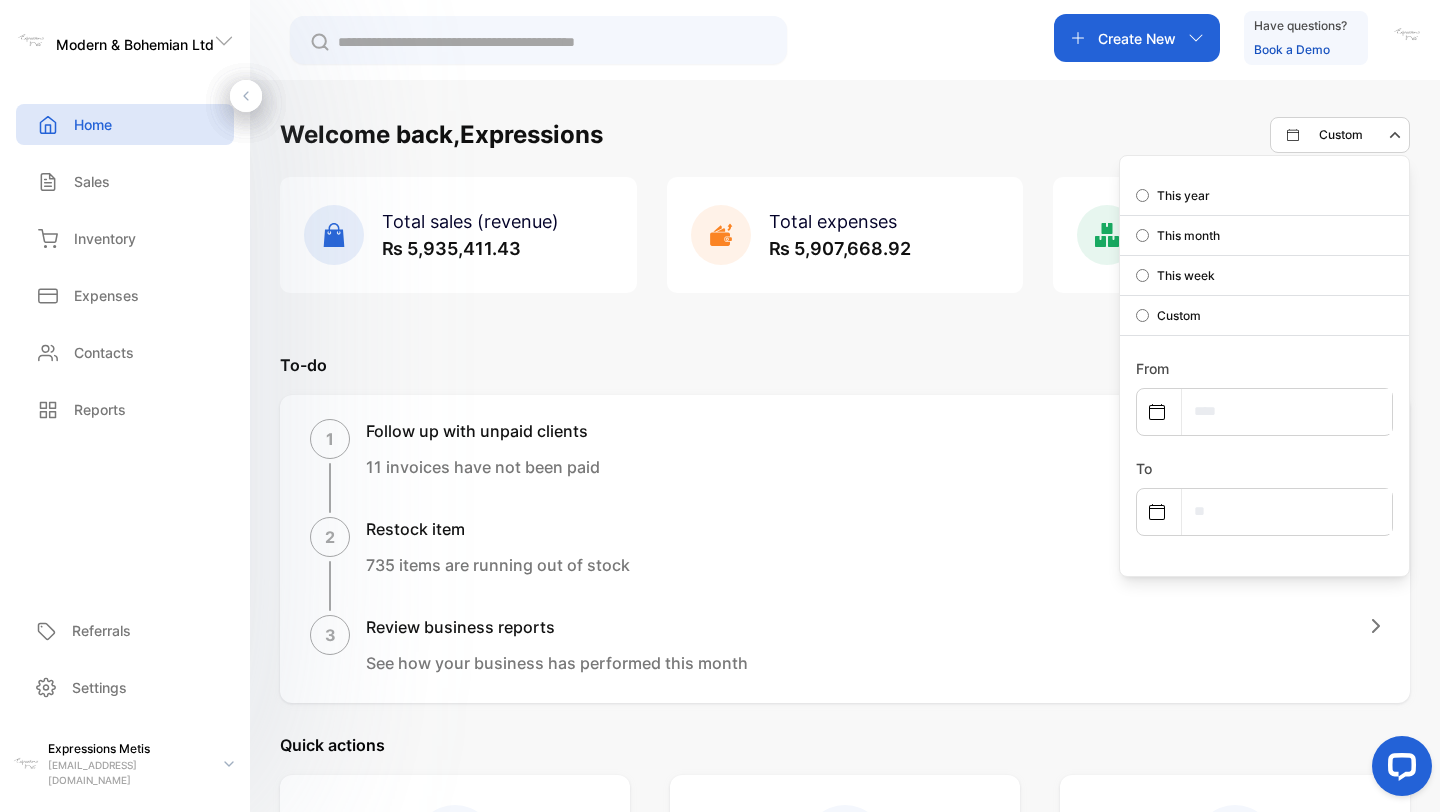 click at bounding box center (1287, 411) 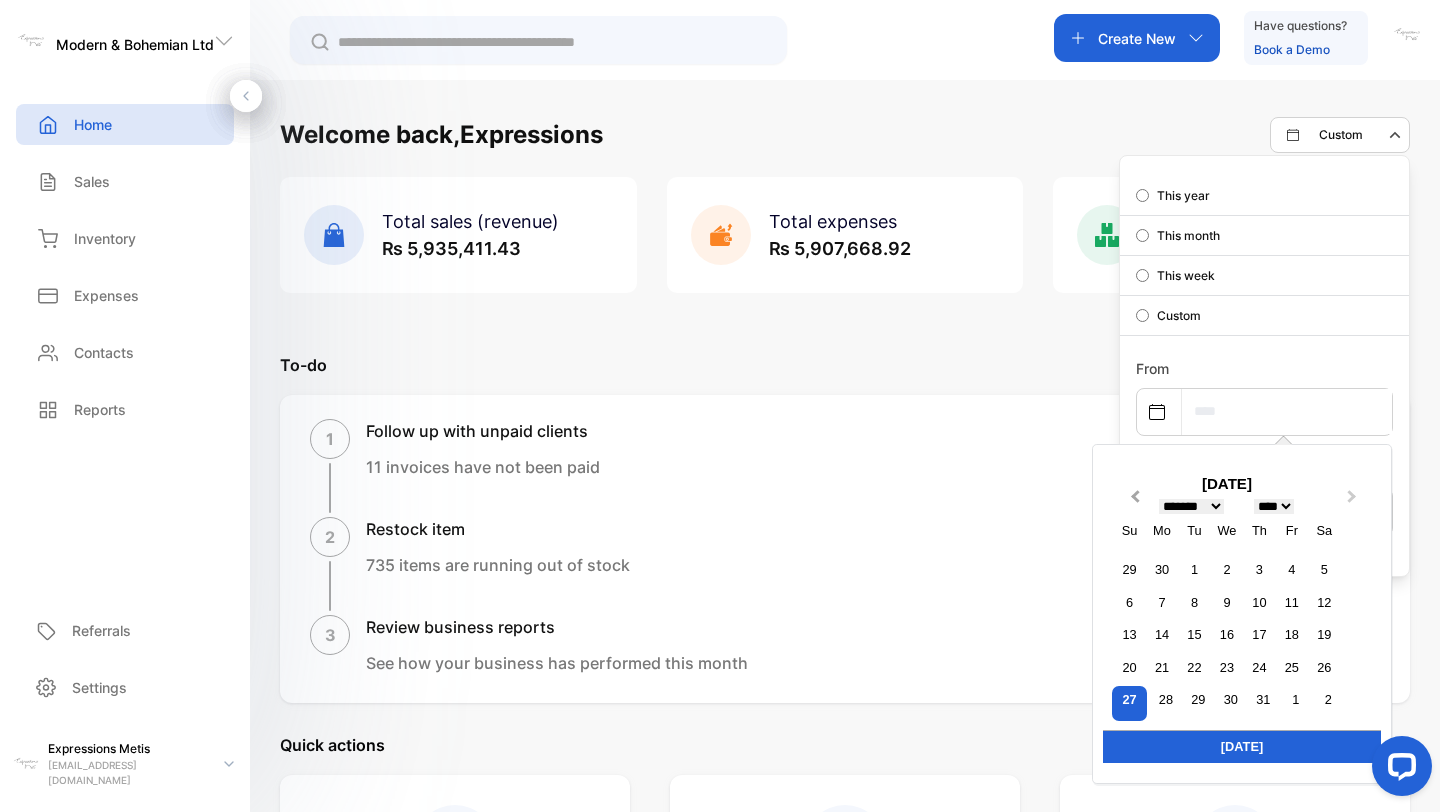 click on "Previous Month" at bounding box center (1135, 501) 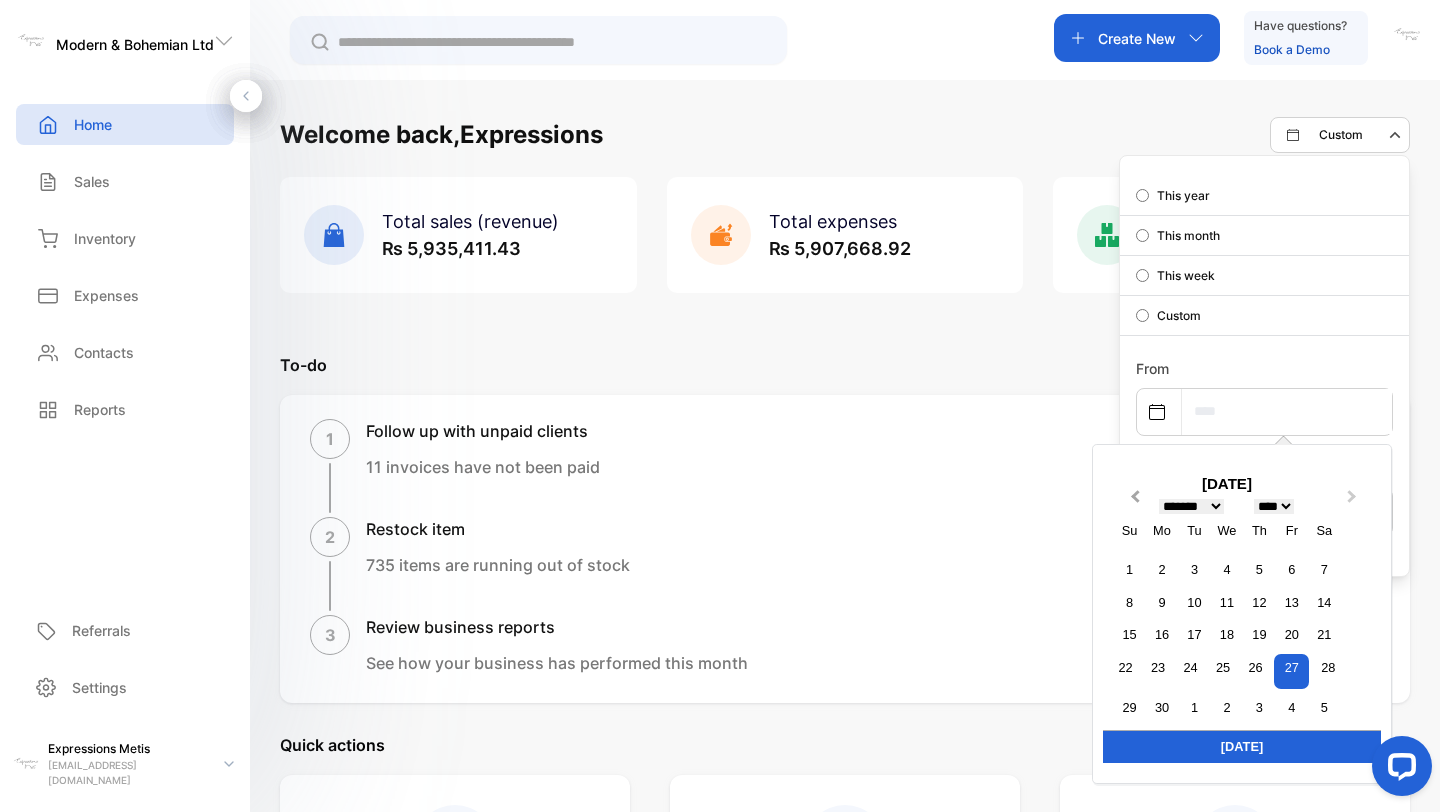 click on "Previous Month" at bounding box center [1135, 501] 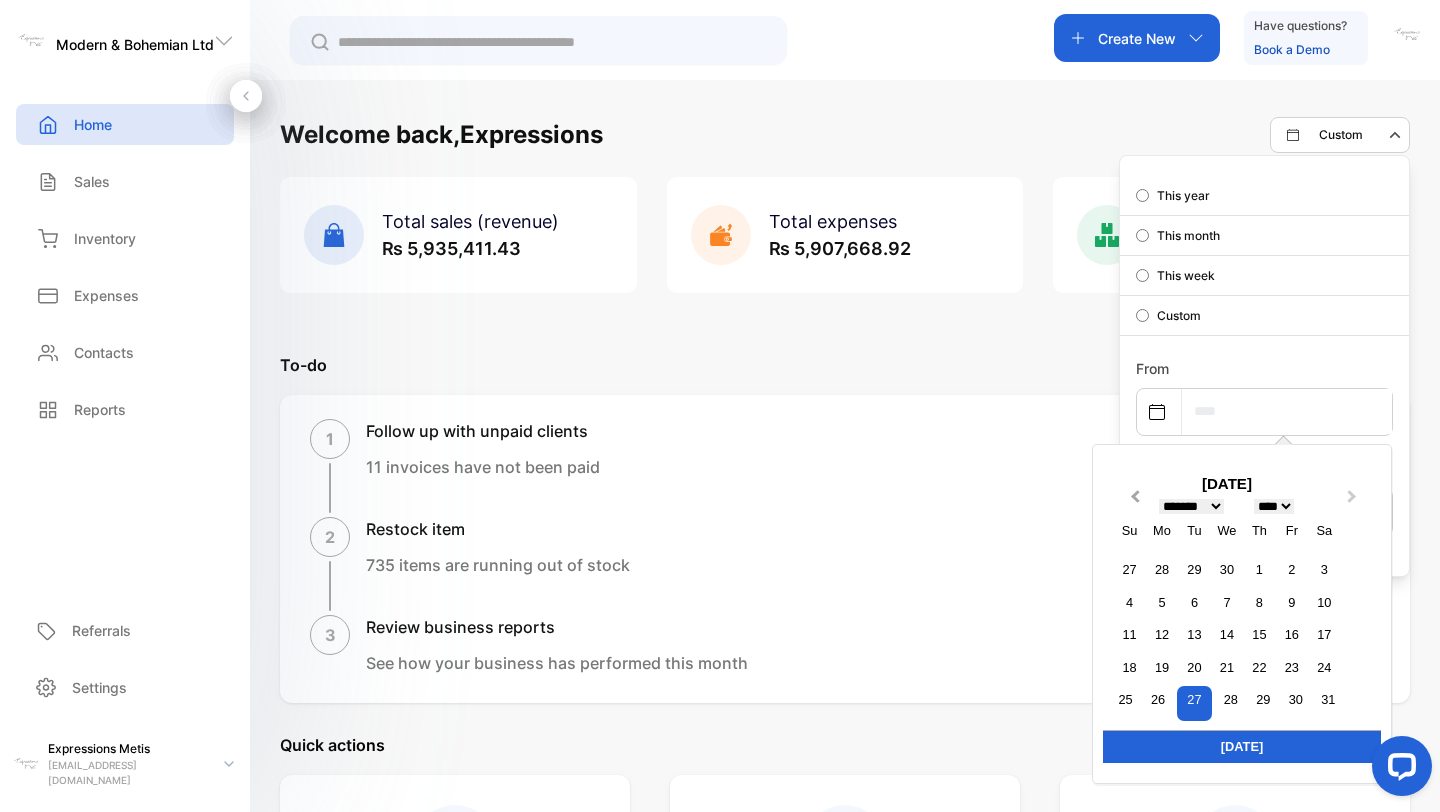 click on "Previous Month" at bounding box center (1135, 501) 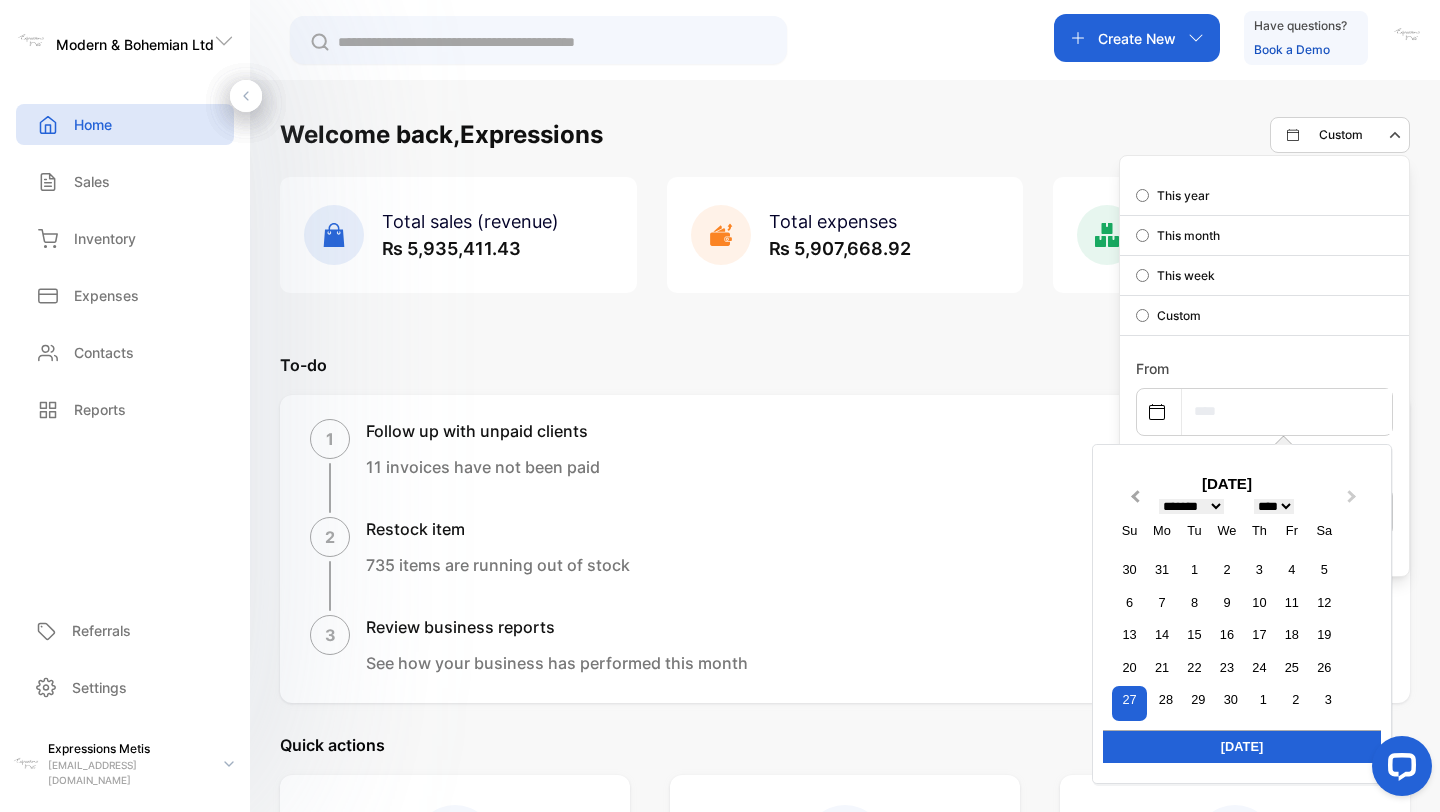 click on "Previous Month" at bounding box center (1135, 501) 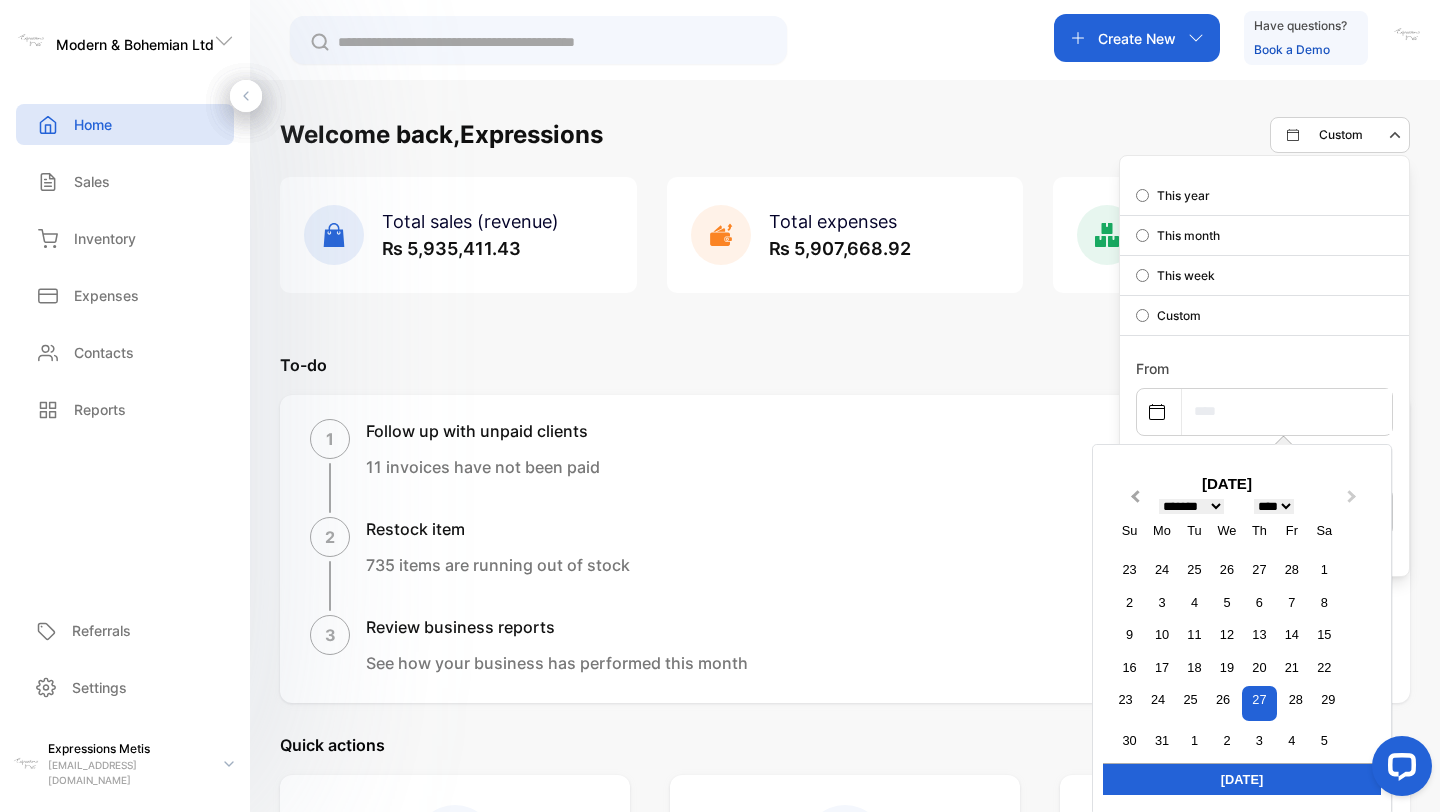 click on "Previous Month" at bounding box center [1135, 501] 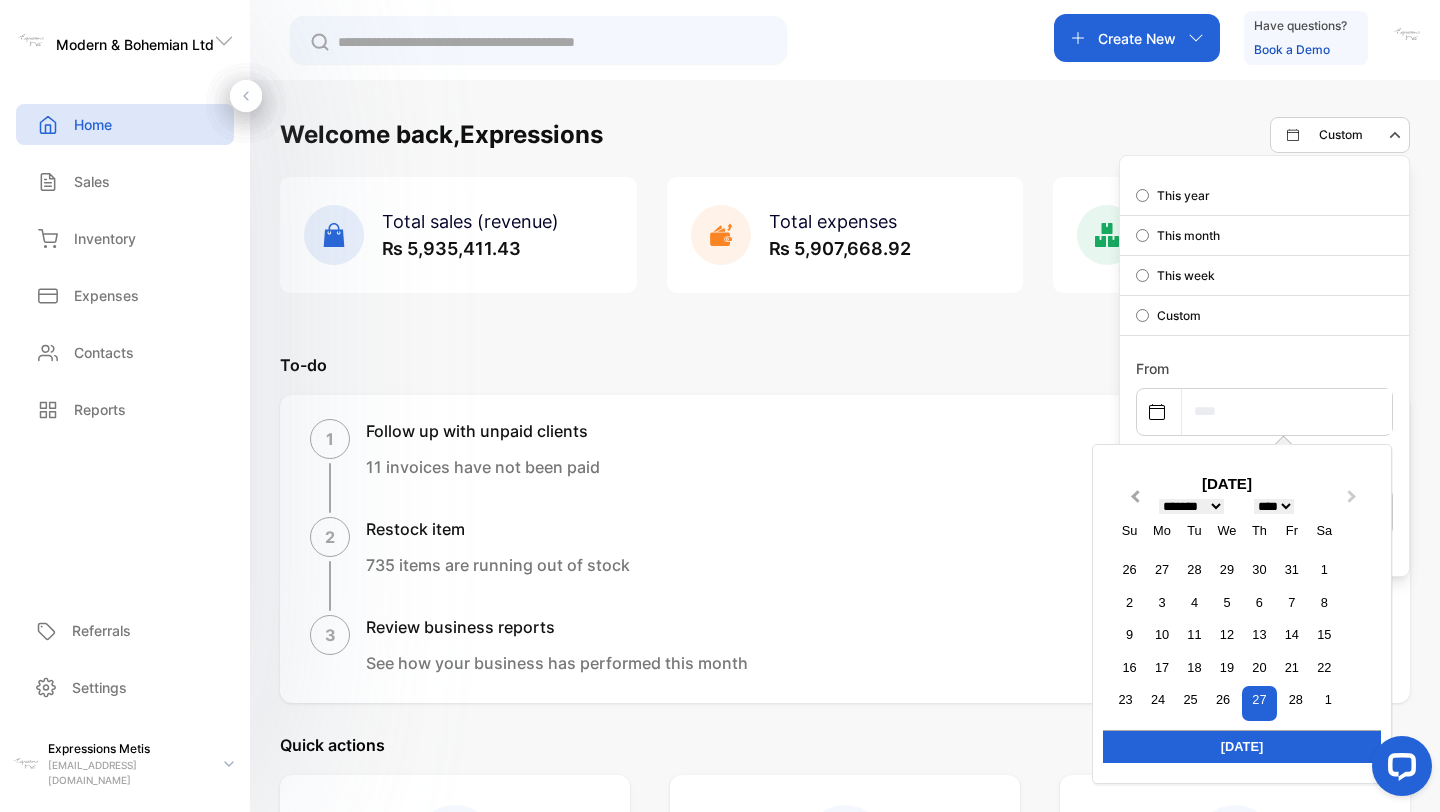 click on "Previous Month" at bounding box center [1135, 501] 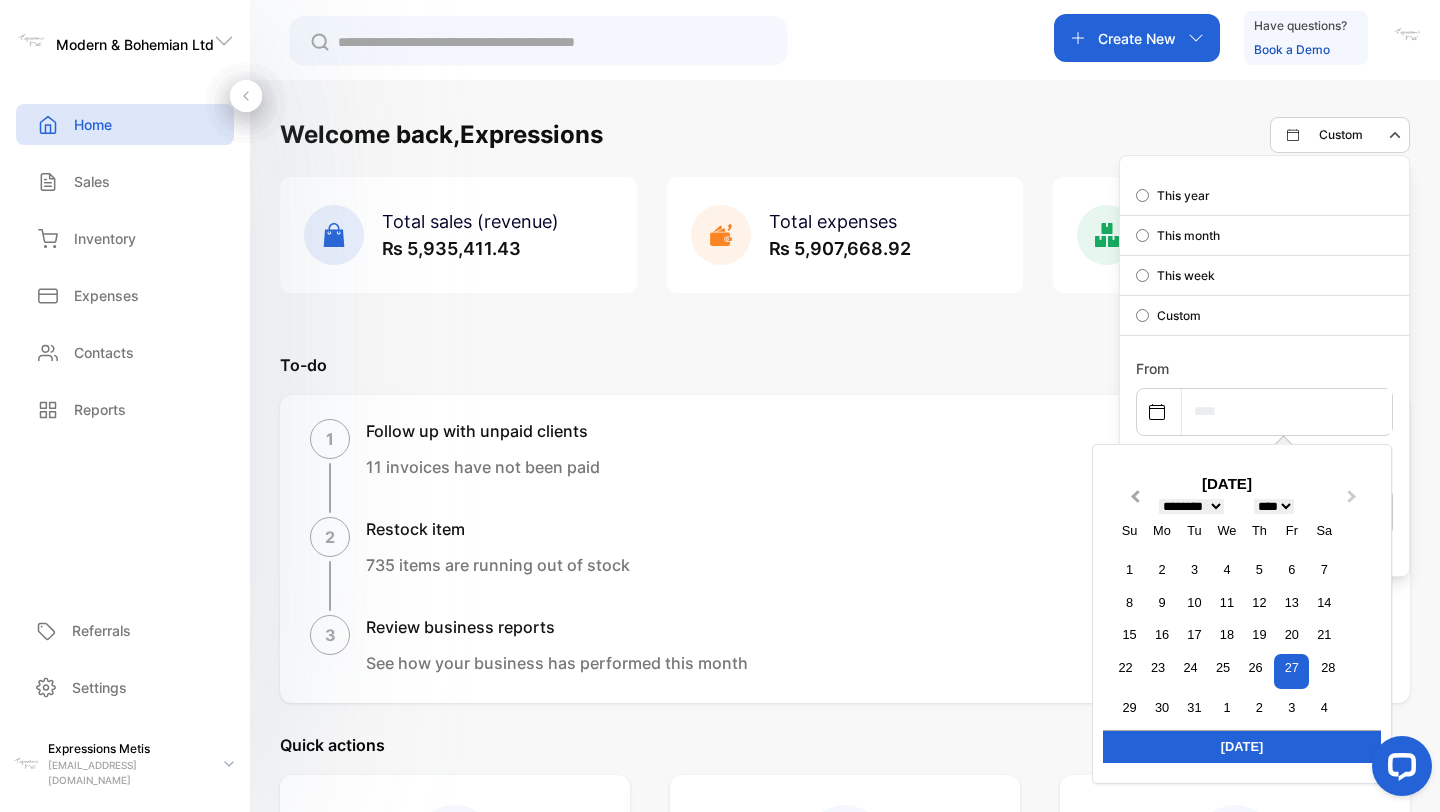 click on "Previous Month" at bounding box center [1135, 501] 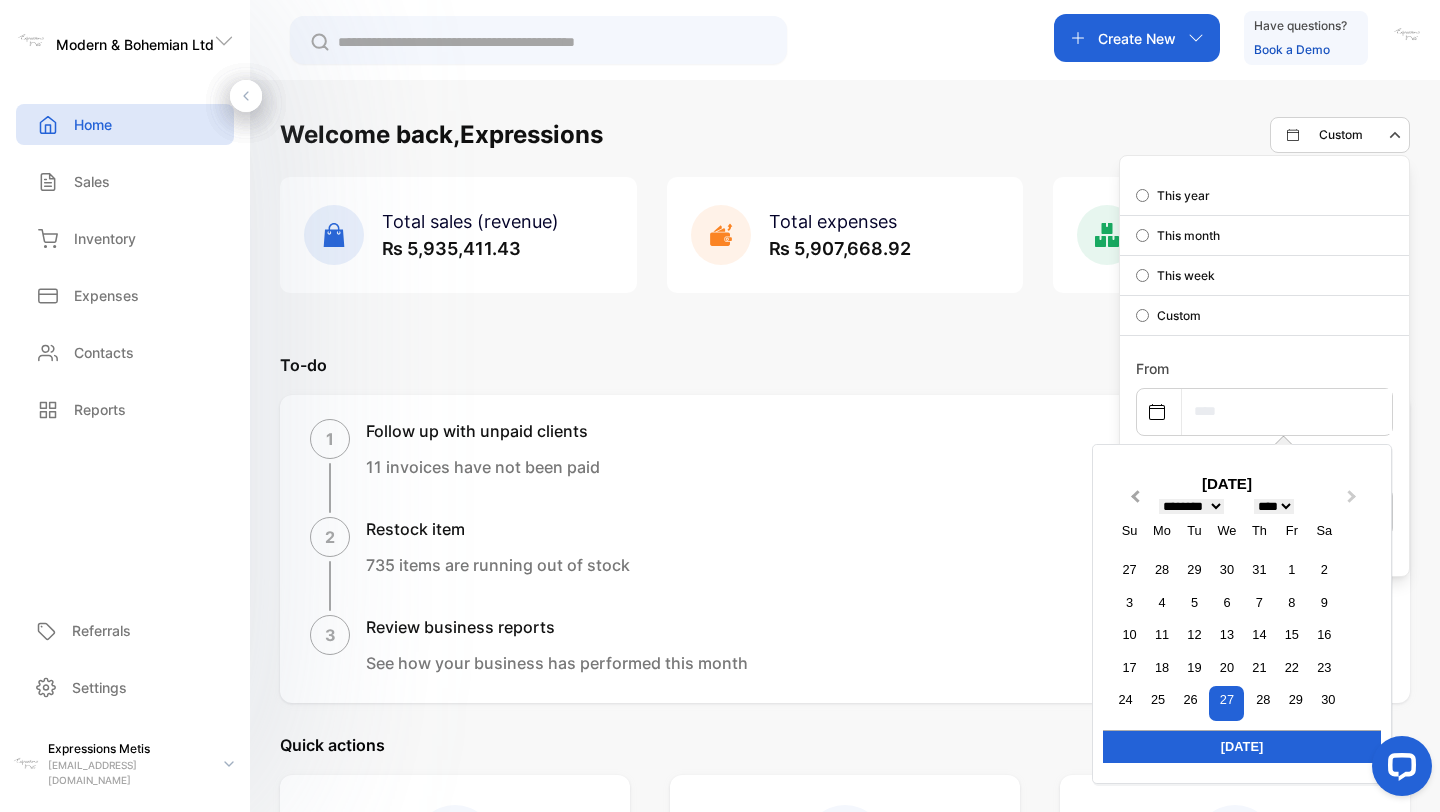 click on "Previous Month" at bounding box center [1135, 501] 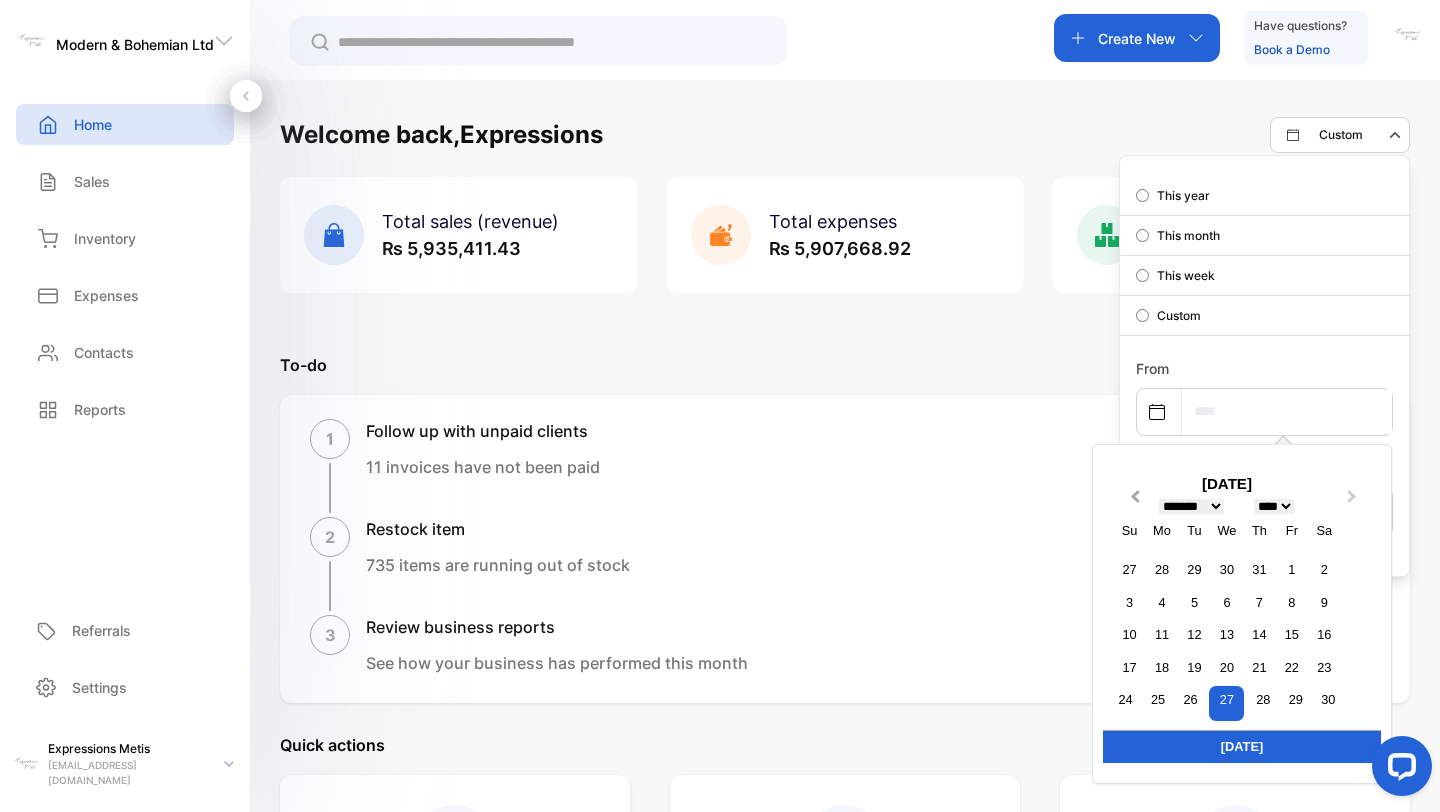 click on "Previous Month" at bounding box center (1135, 501) 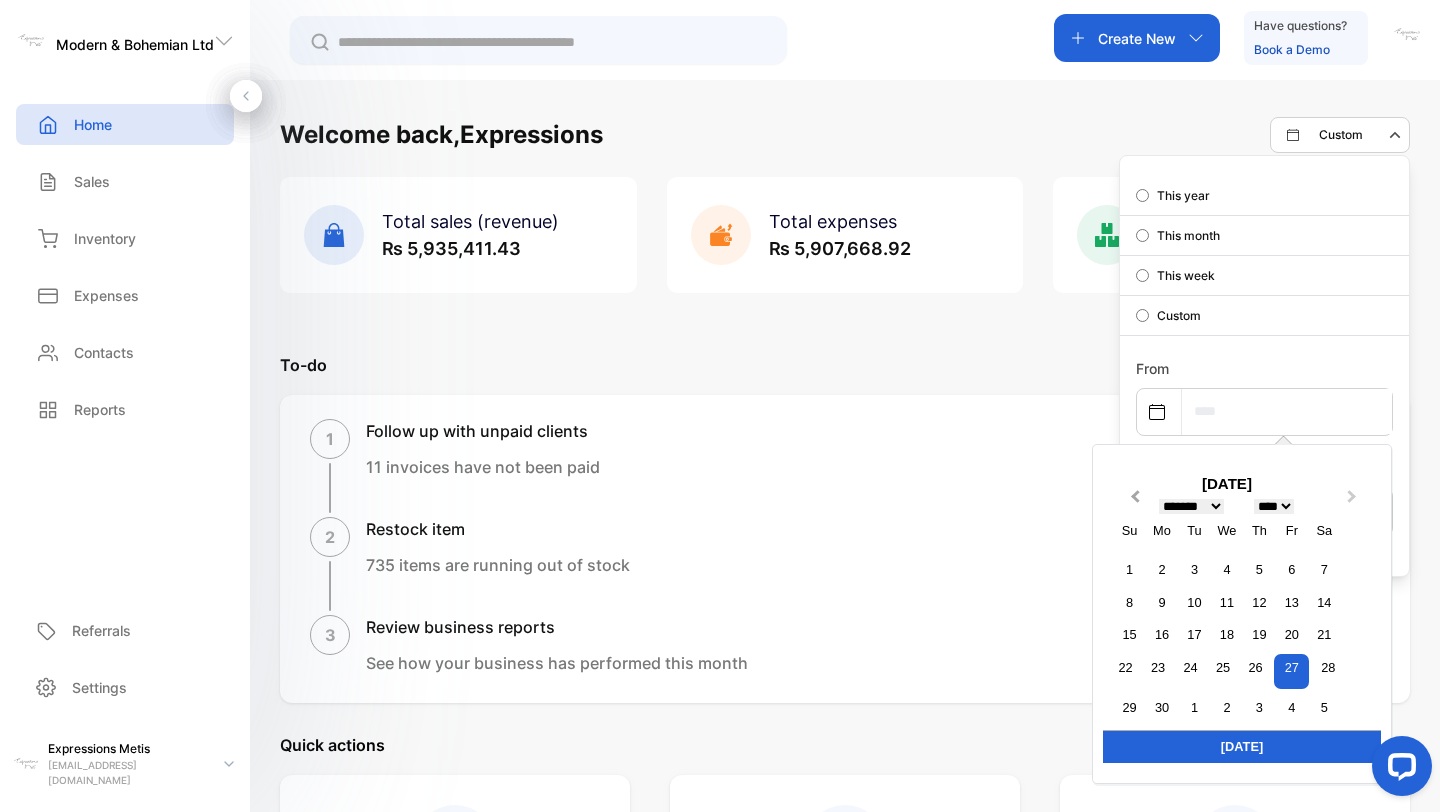 click on "Previous Month" at bounding box center [1135, 501] 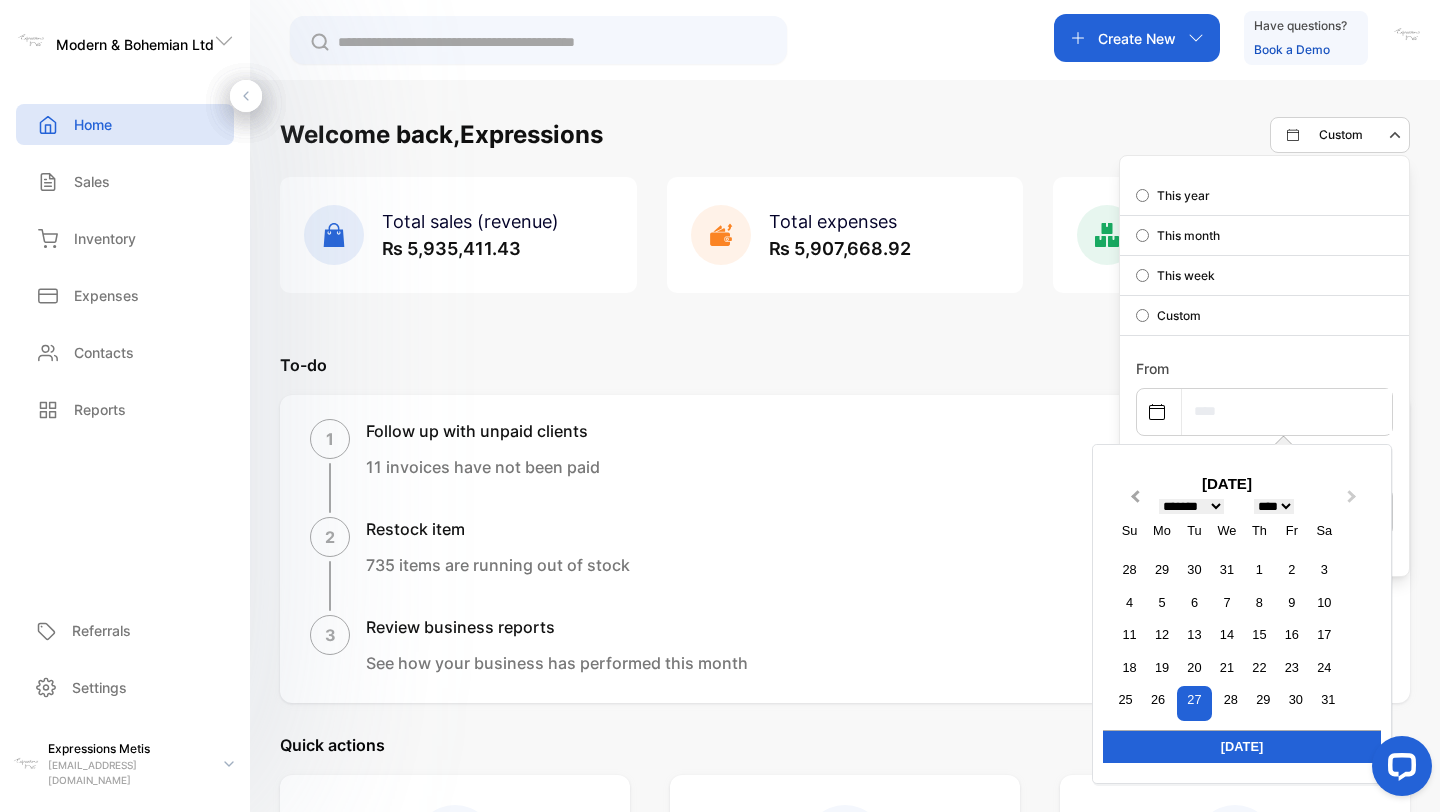 click on "Previous Month" at bounding box center (1135, 501) 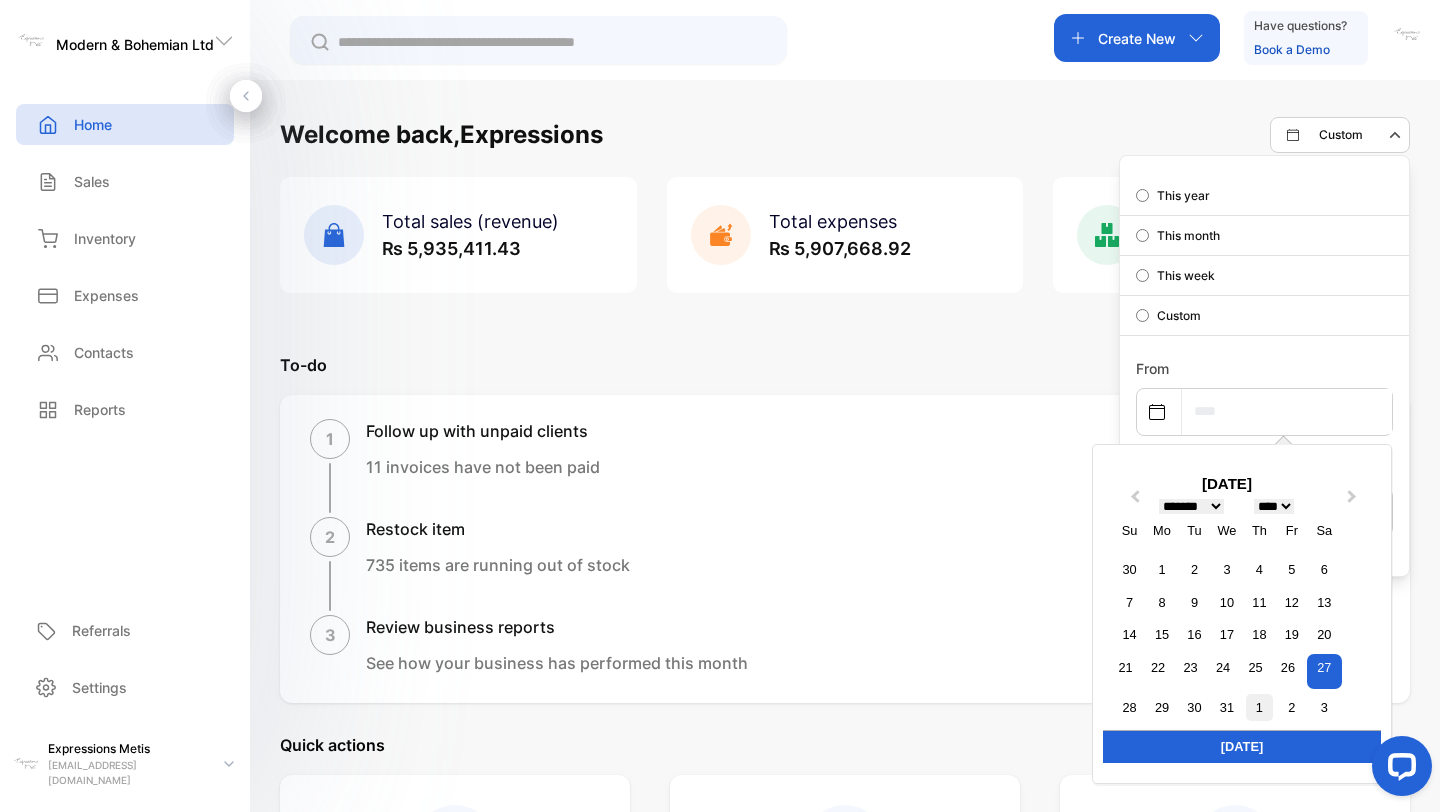 click on "1" at bounding box center (1259, 707) 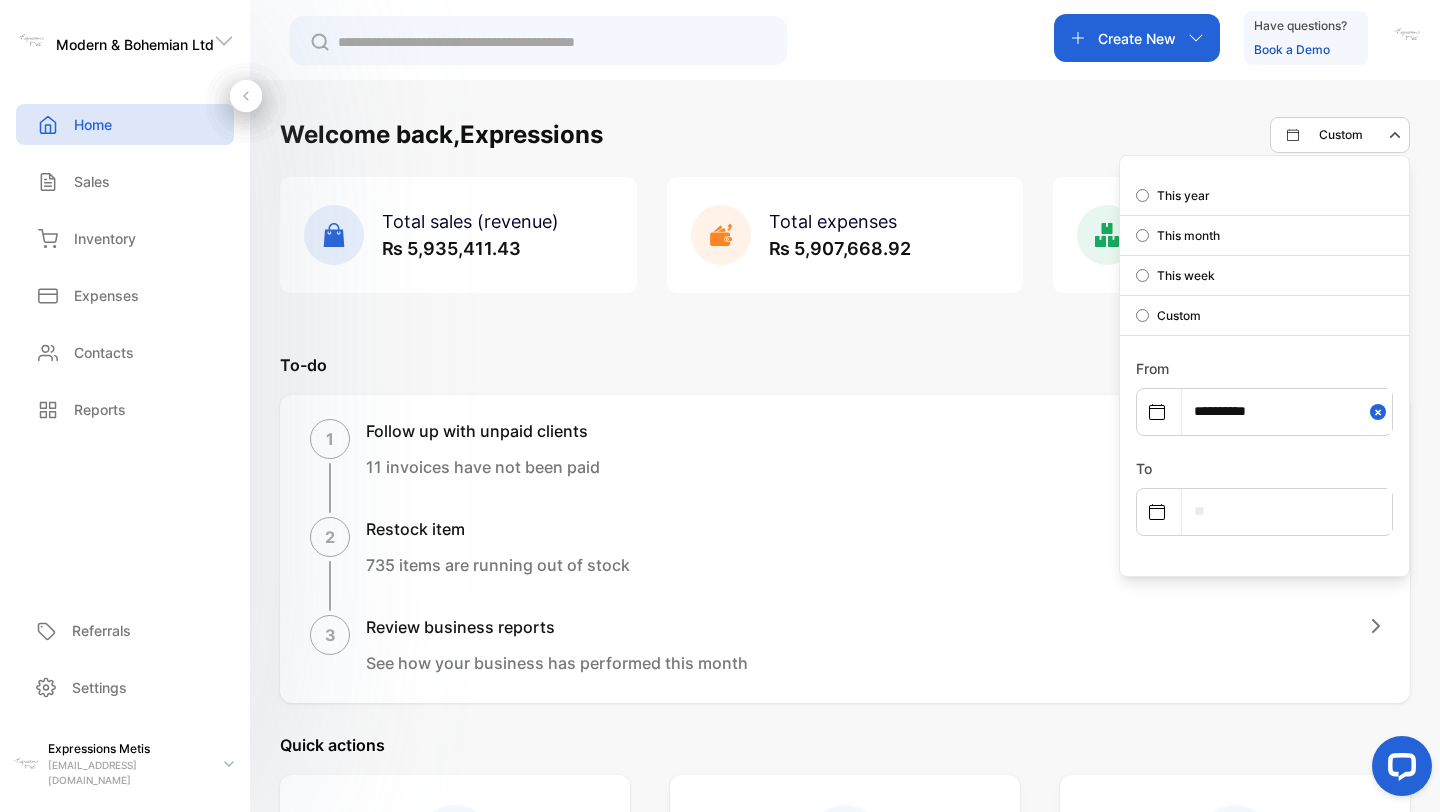 click on "**********" at bounding box center (1287, 411) 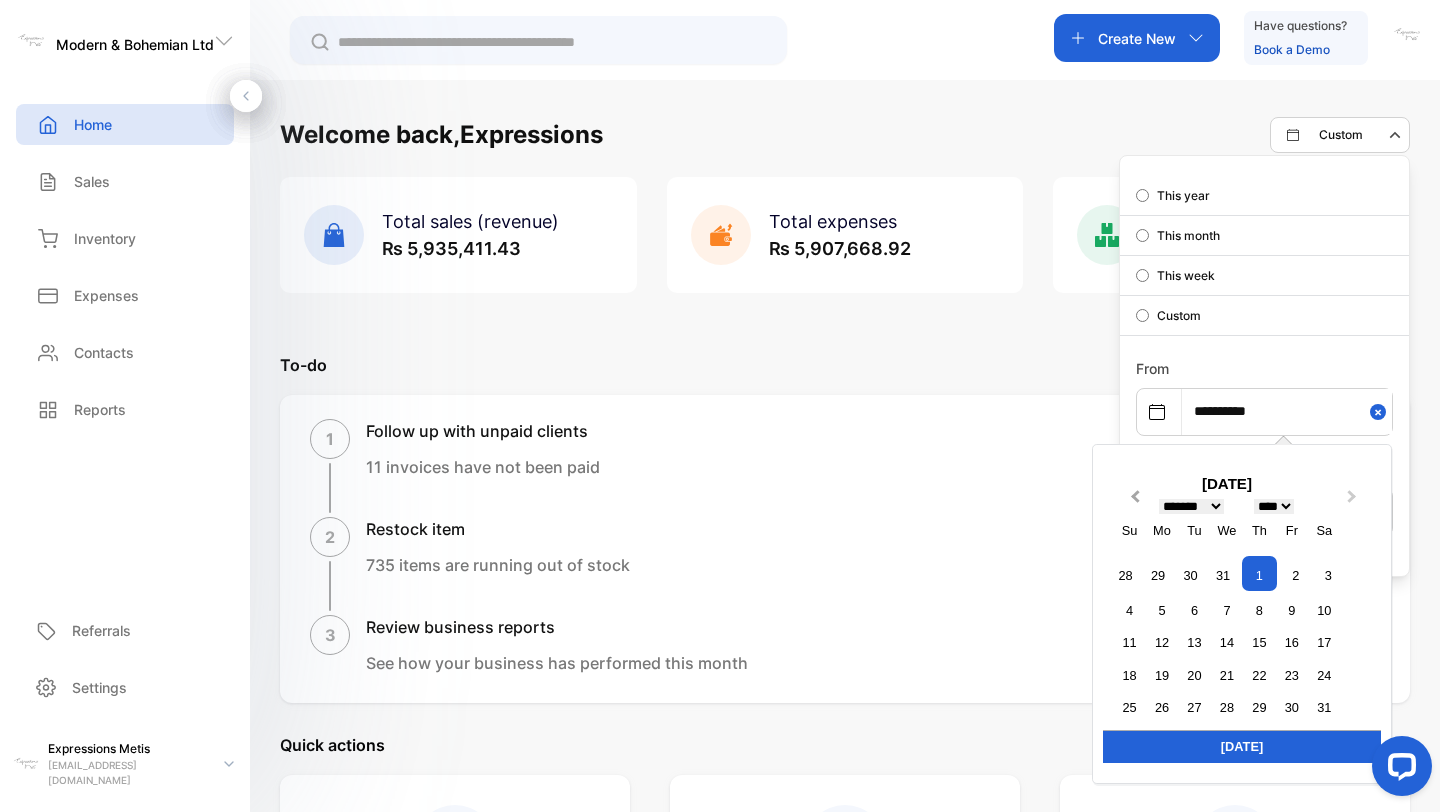 click on "Previous Month" at bounding box center [1133, 502] 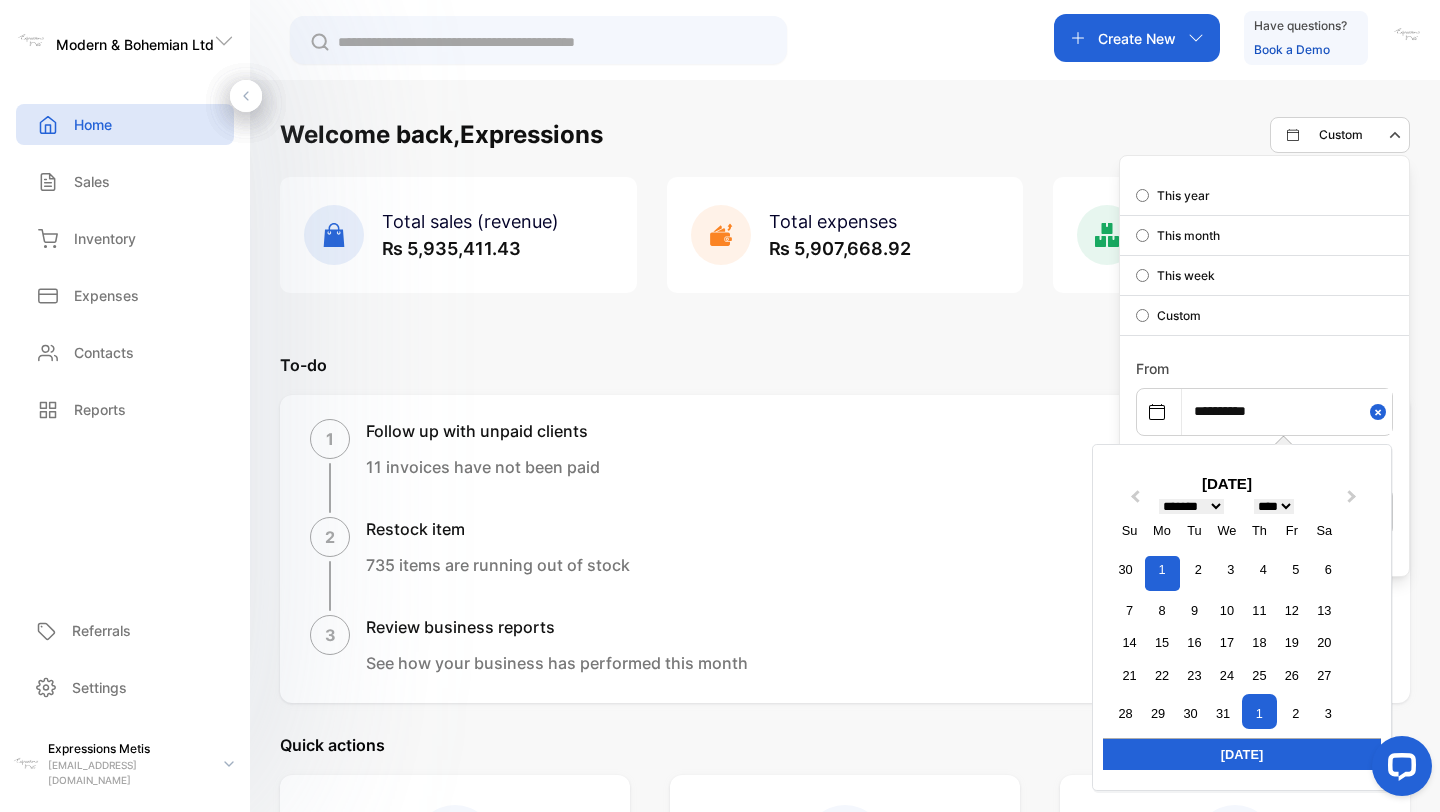 click on "1" at bounding box center (1162, 573) 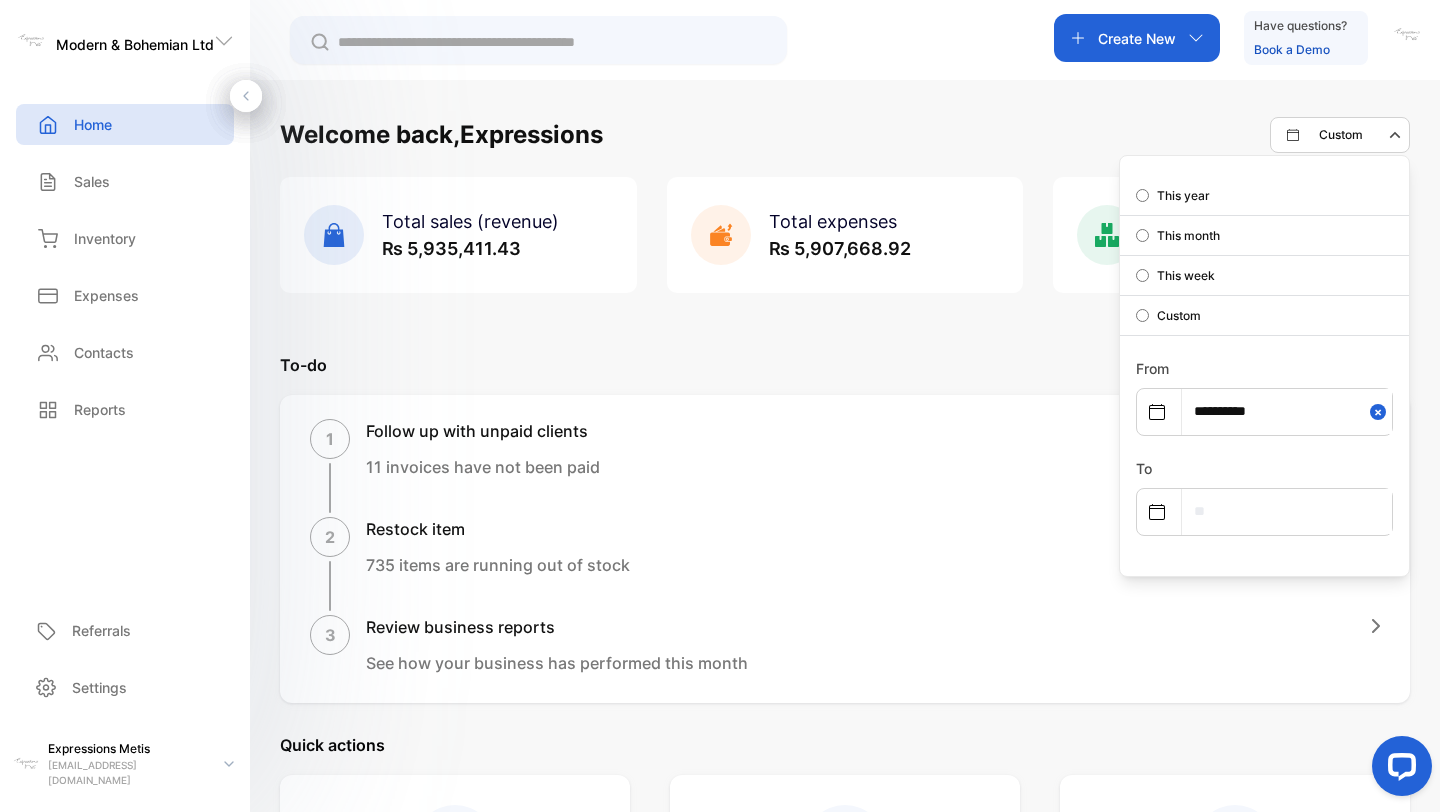 click at bounding box center (1287, 511) 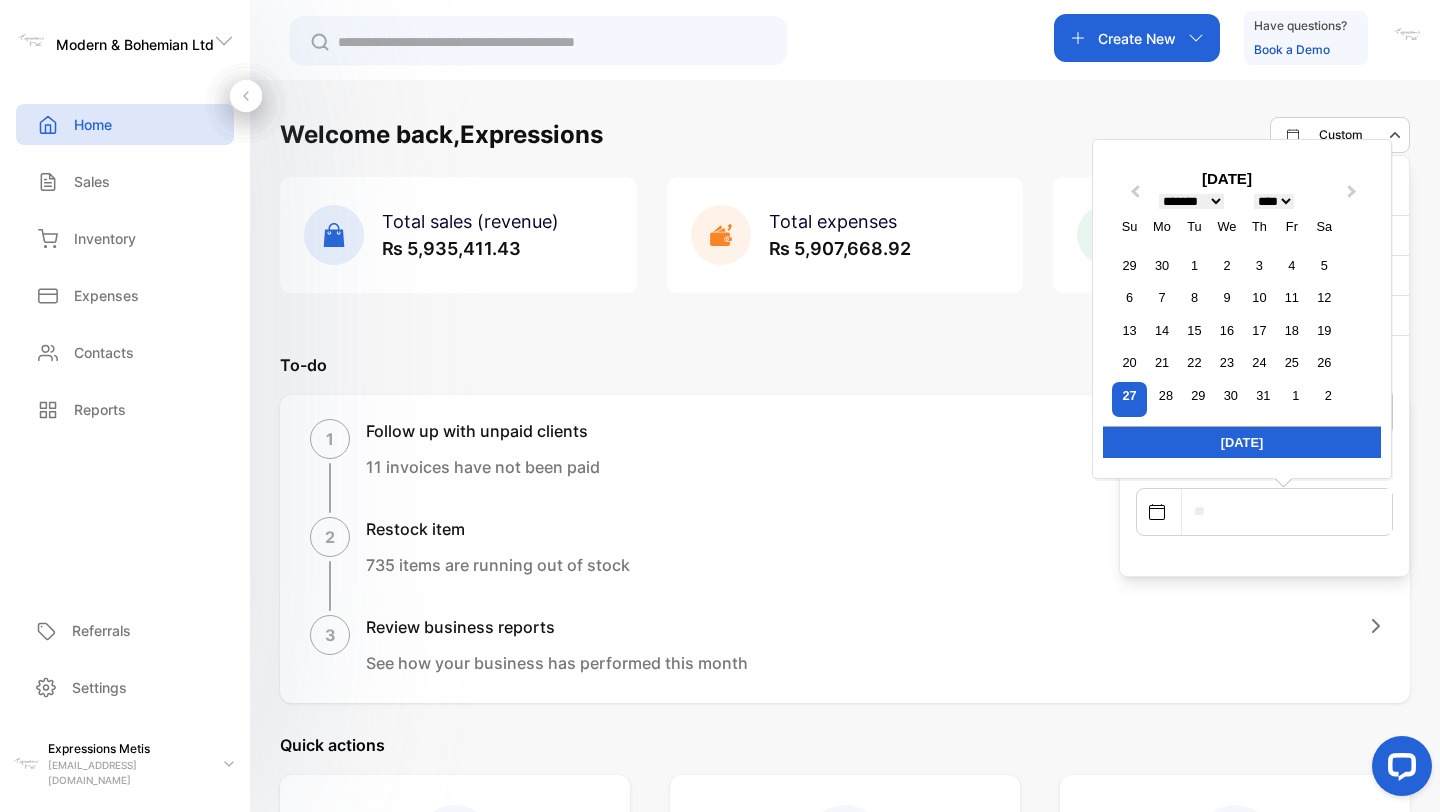 click on "**** **** **** **** **** **** **** **** **** **** **** **** **** **** **** **** **** **** **** **** **** **** **** **** **** **** **** **** **** **** **** **** **** **** **** **** **** **** **** **** **** **** **** **** **** **** **** **** **** **** **** **** **** **** **** **** **** **** **** **** **** **** **** **** **** **** **** **** **** **** **** **** **** **** **** **** ****" at bounding box center (1274, 201) 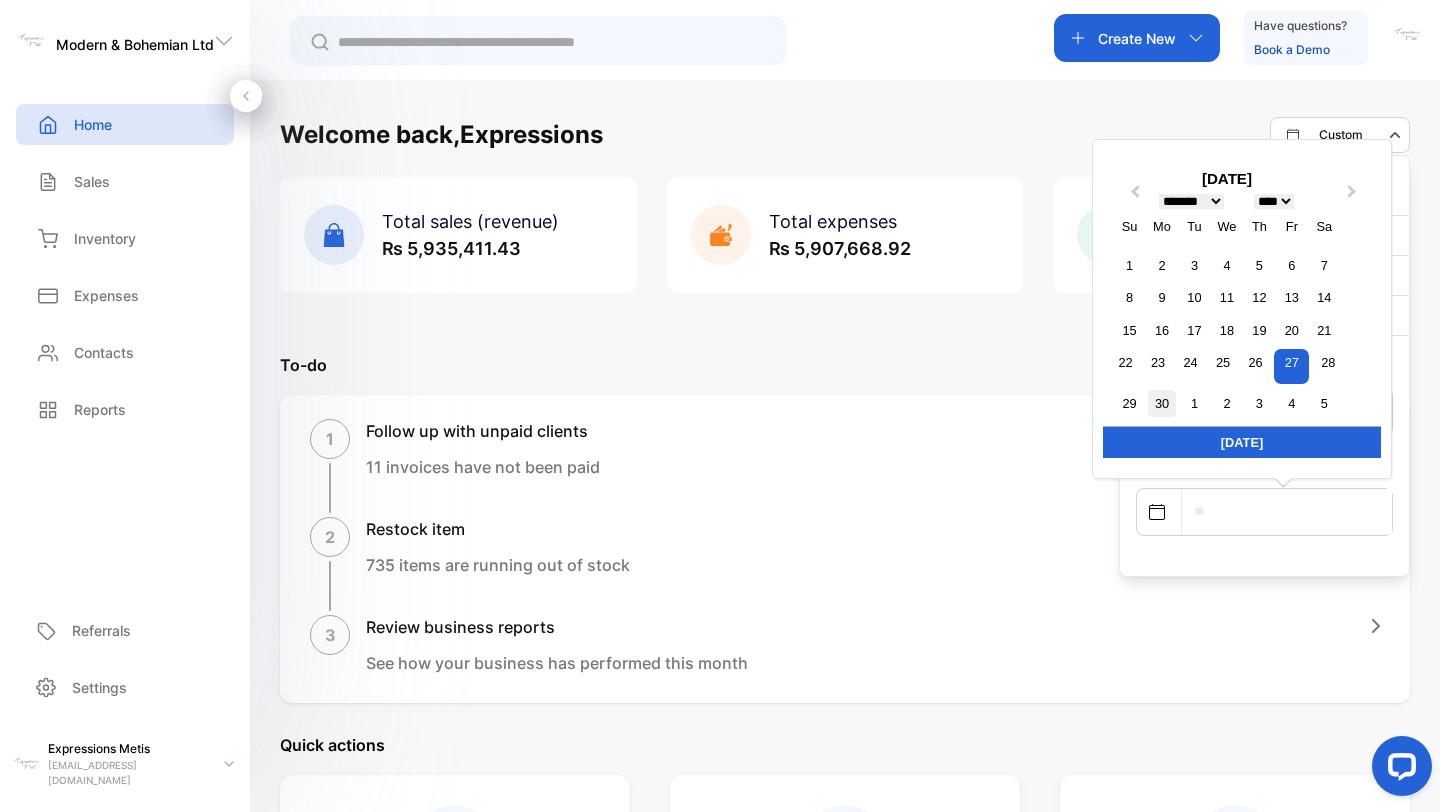 click on "30" at bounding box center (1161, 403) 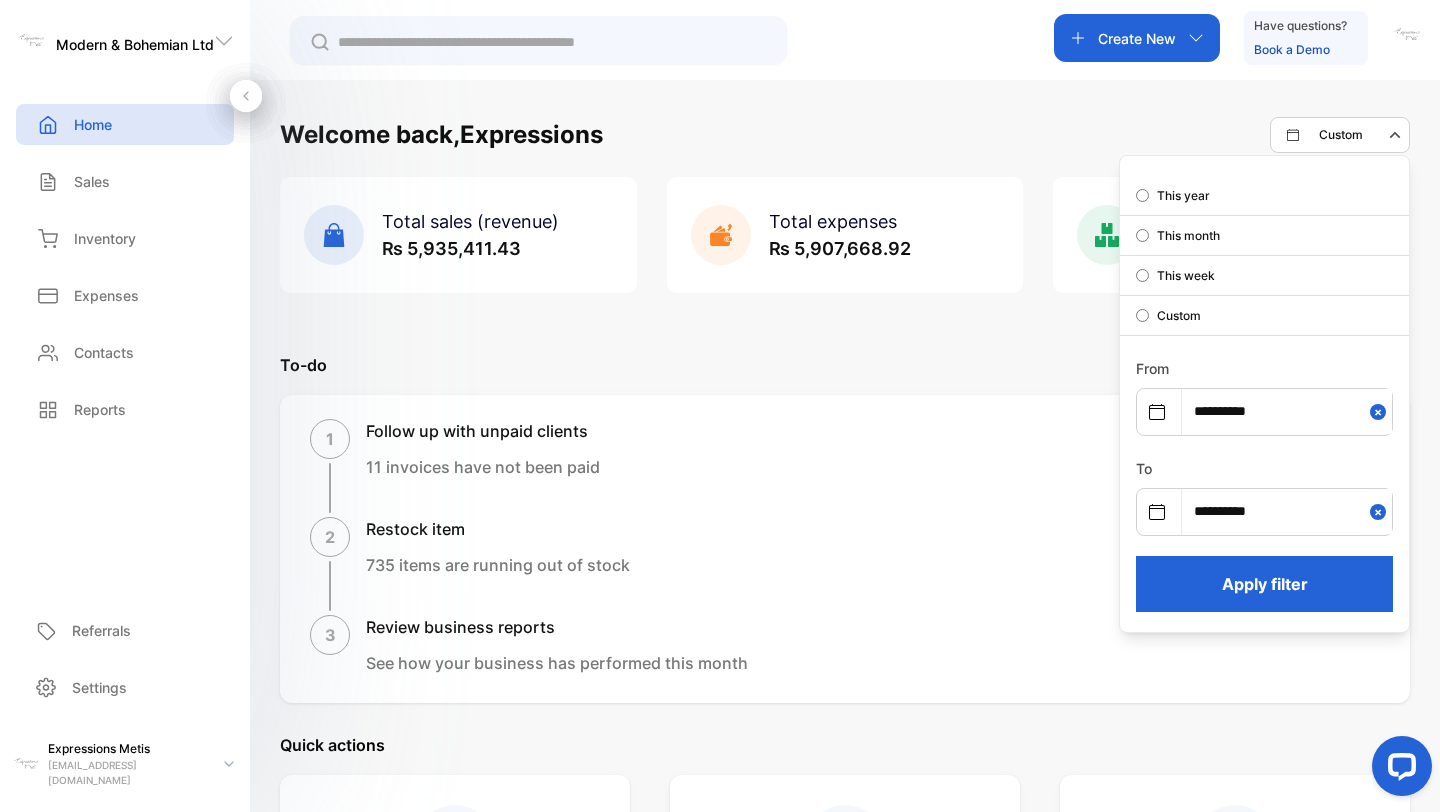 click on "Apply filter" at bounding box center [1264, 584] 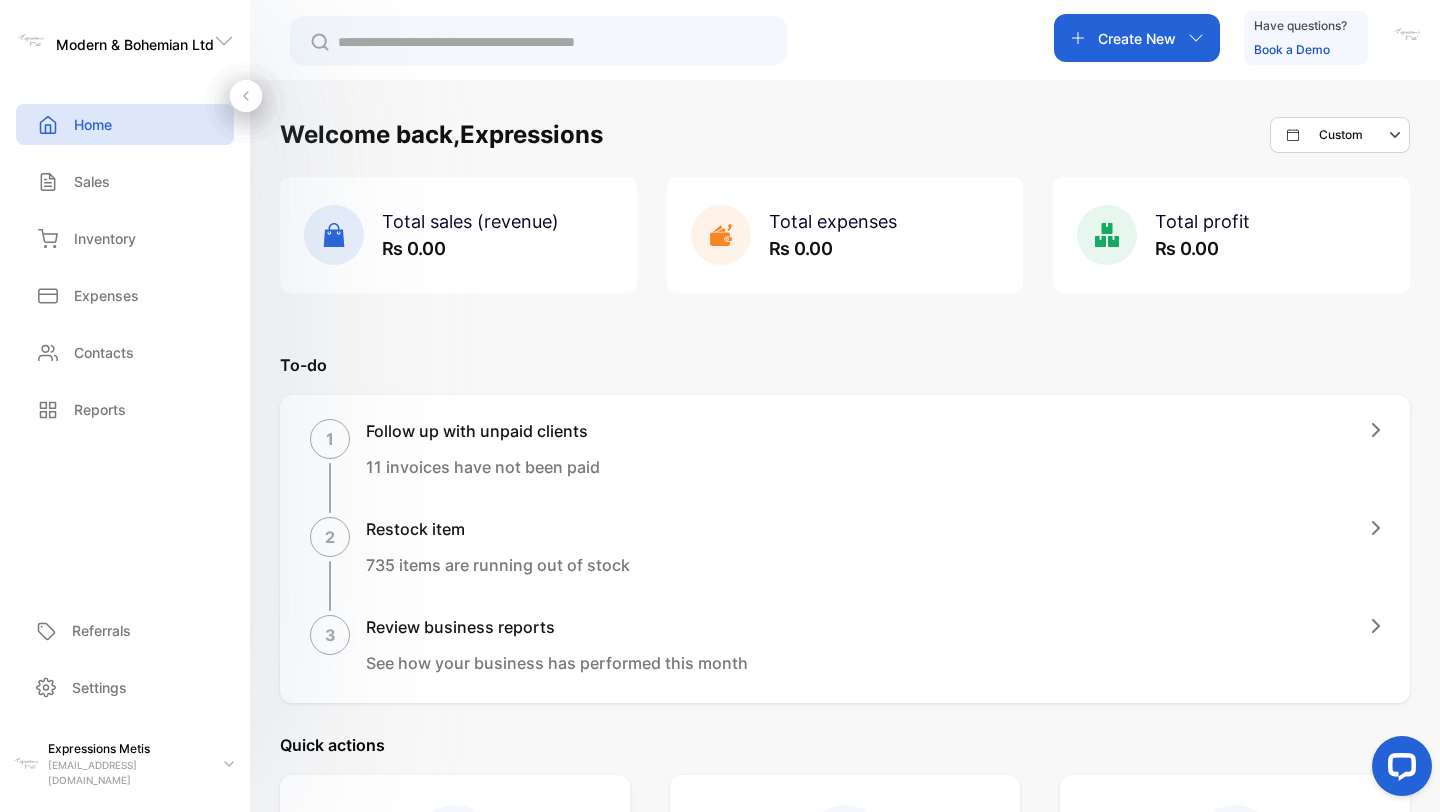 click 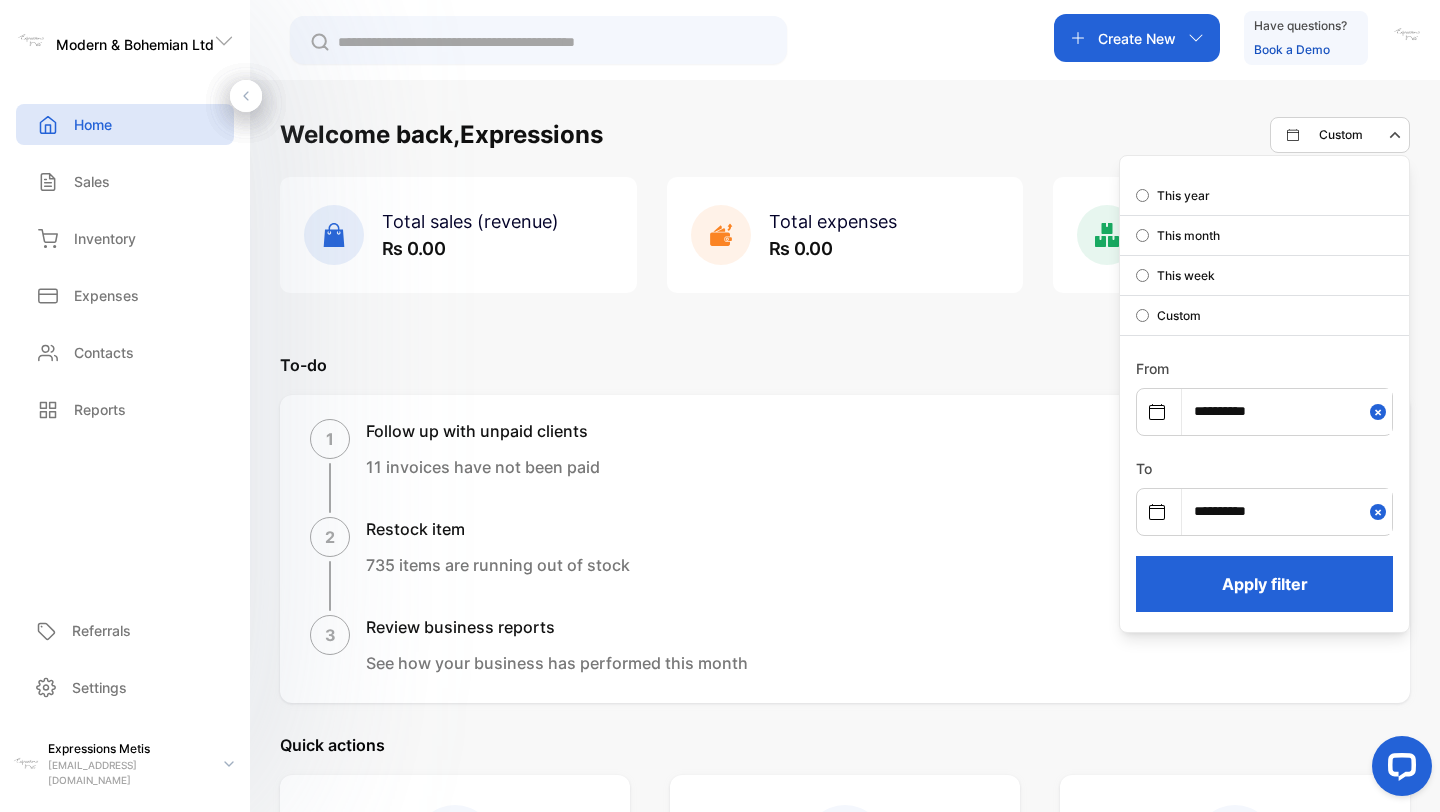 click on "**********" at bounding box center [1287, 511] 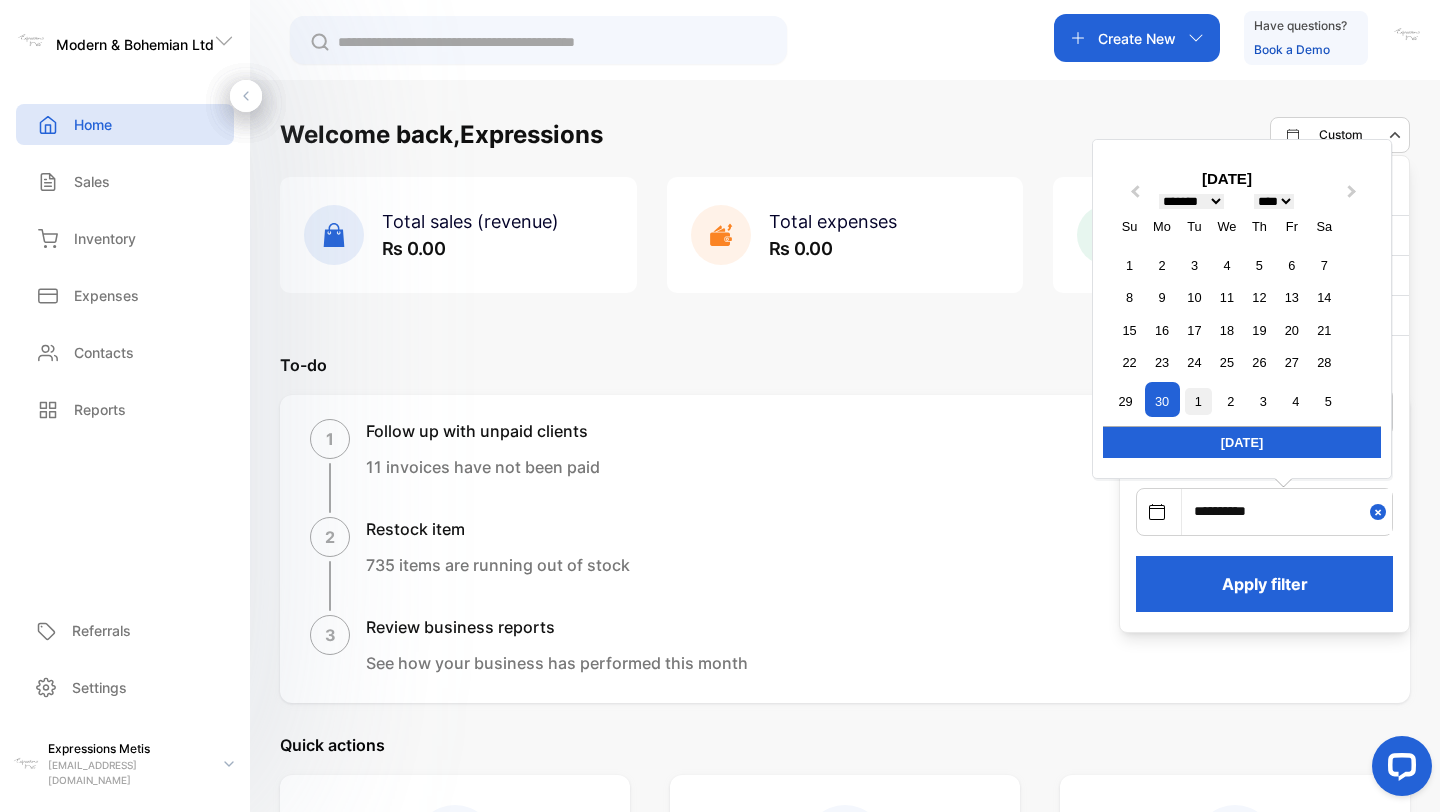 click on "1" at bounding box center [1198, 401] 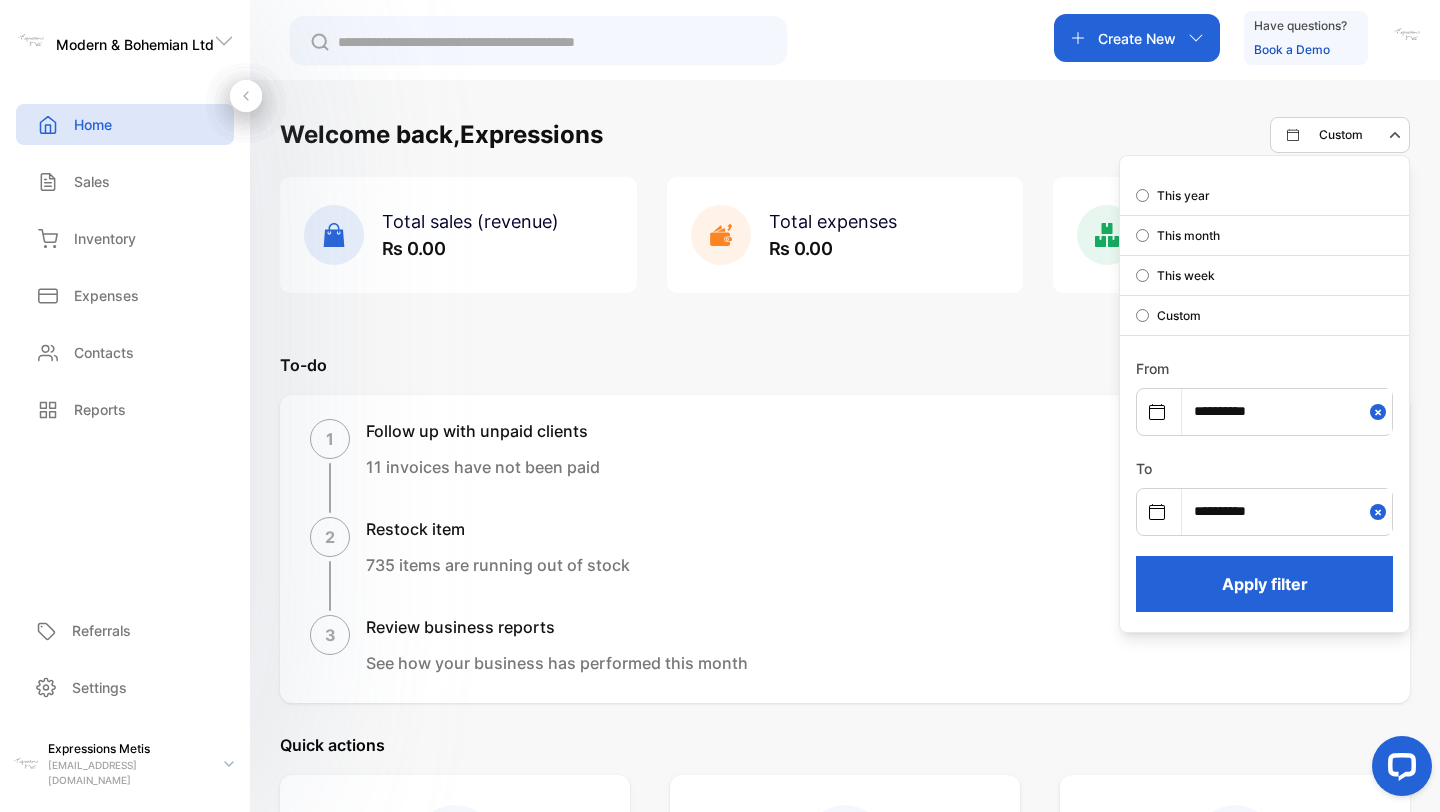 click on "Apply filter" at bounding box center [1264, 584] 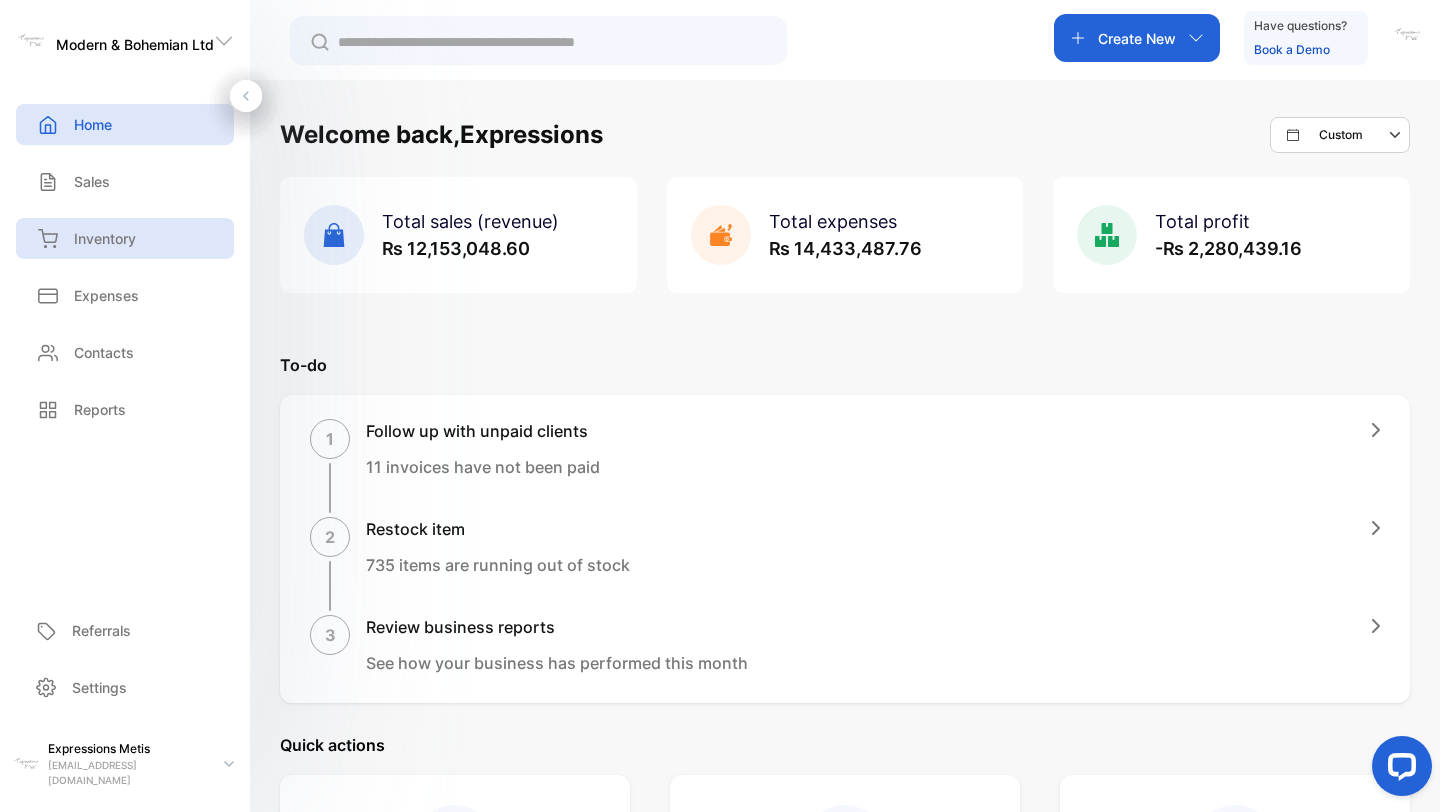 click on "Inventory" at bounding box center [105, 238] 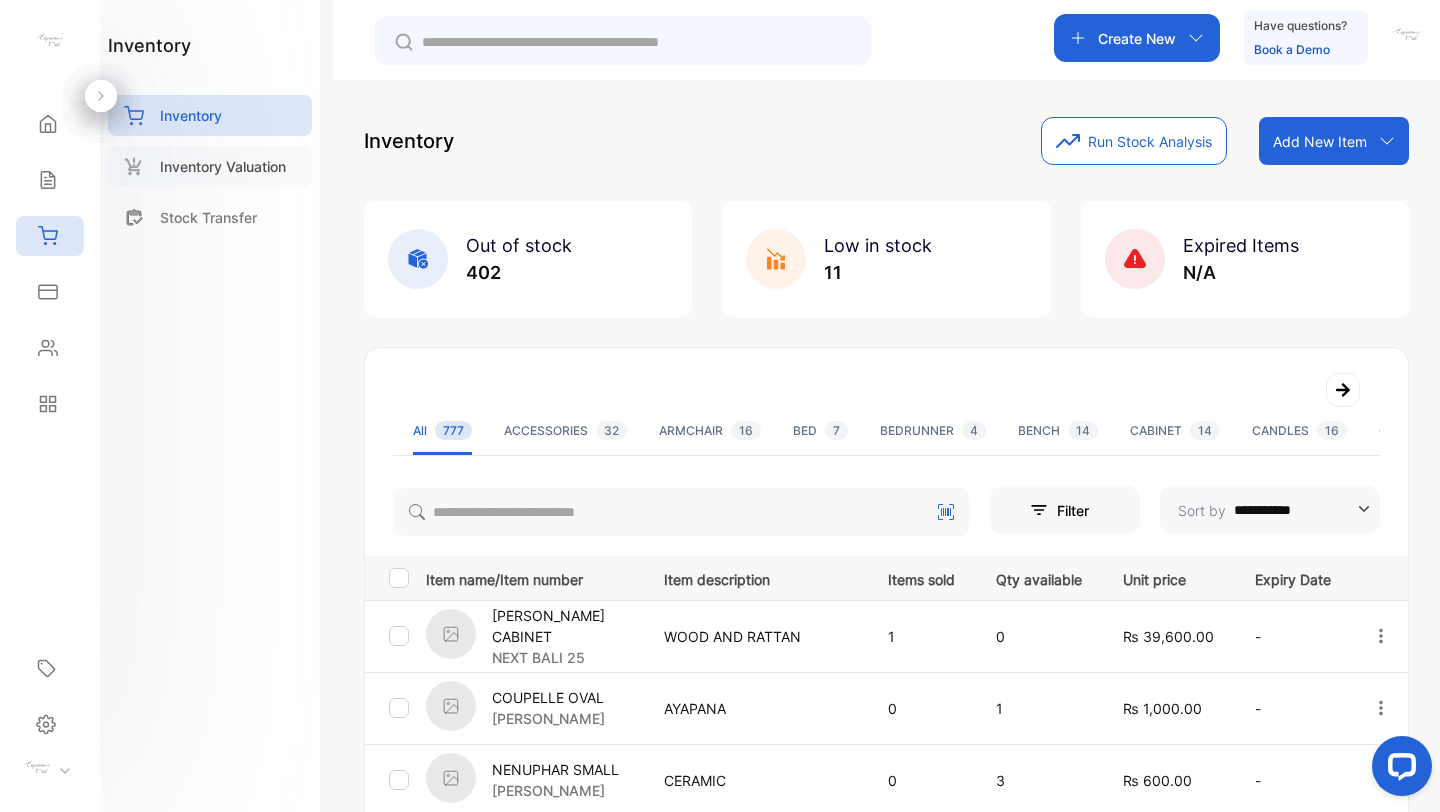 click on "Inventory Valuation" at bounding box center (223, 166) 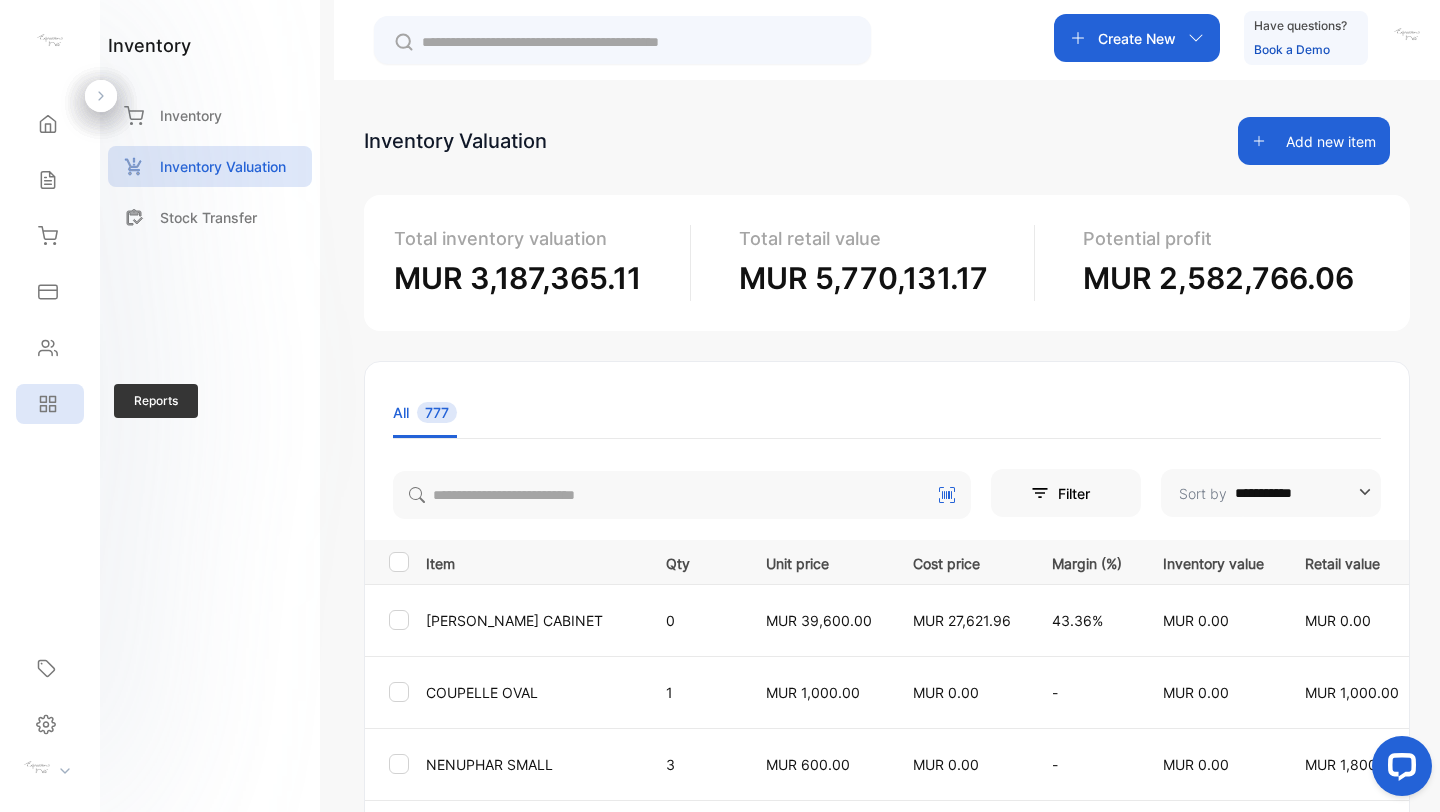 click on "Reports" at bounding box center (50, 404) 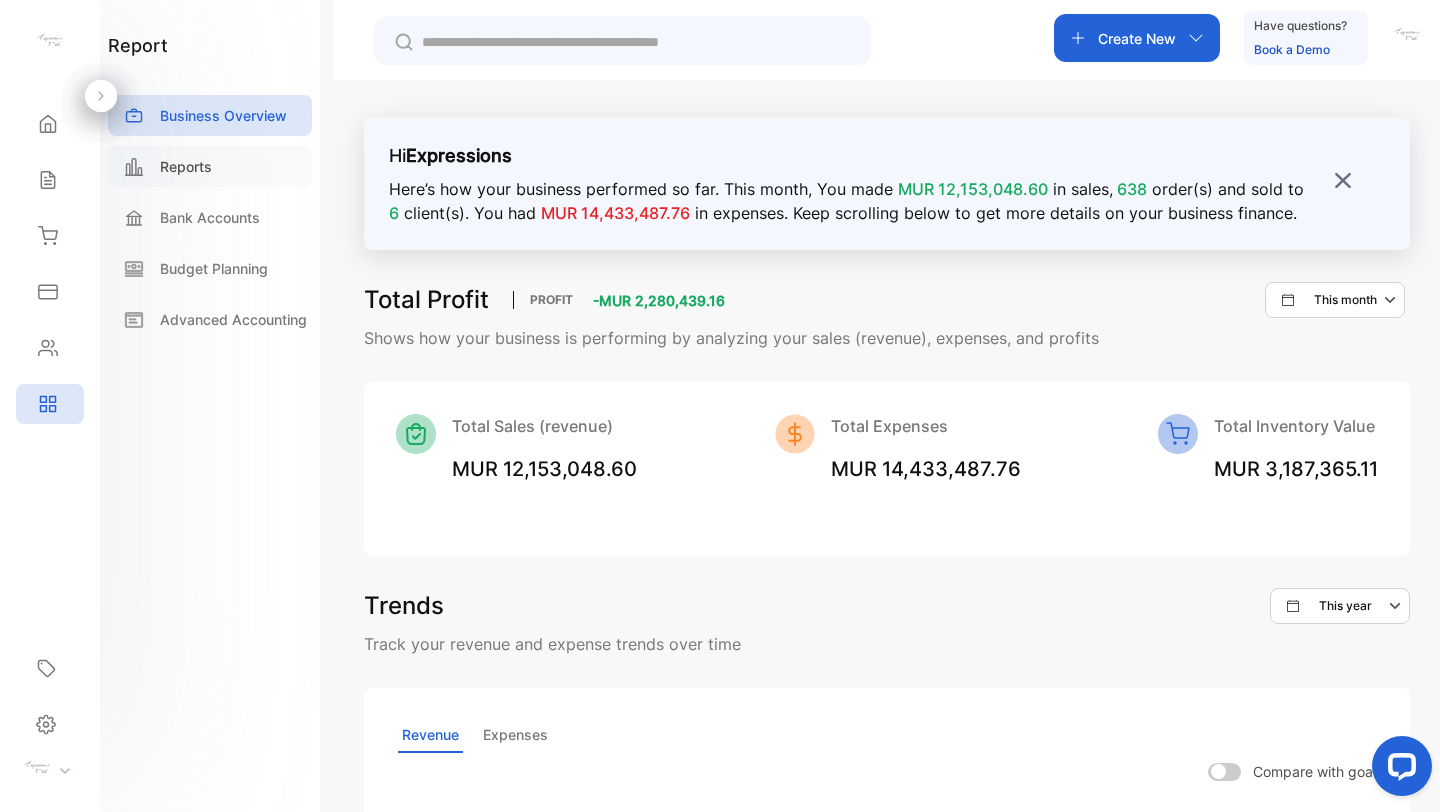 click on "Reports" at bounding box center [186, 166] 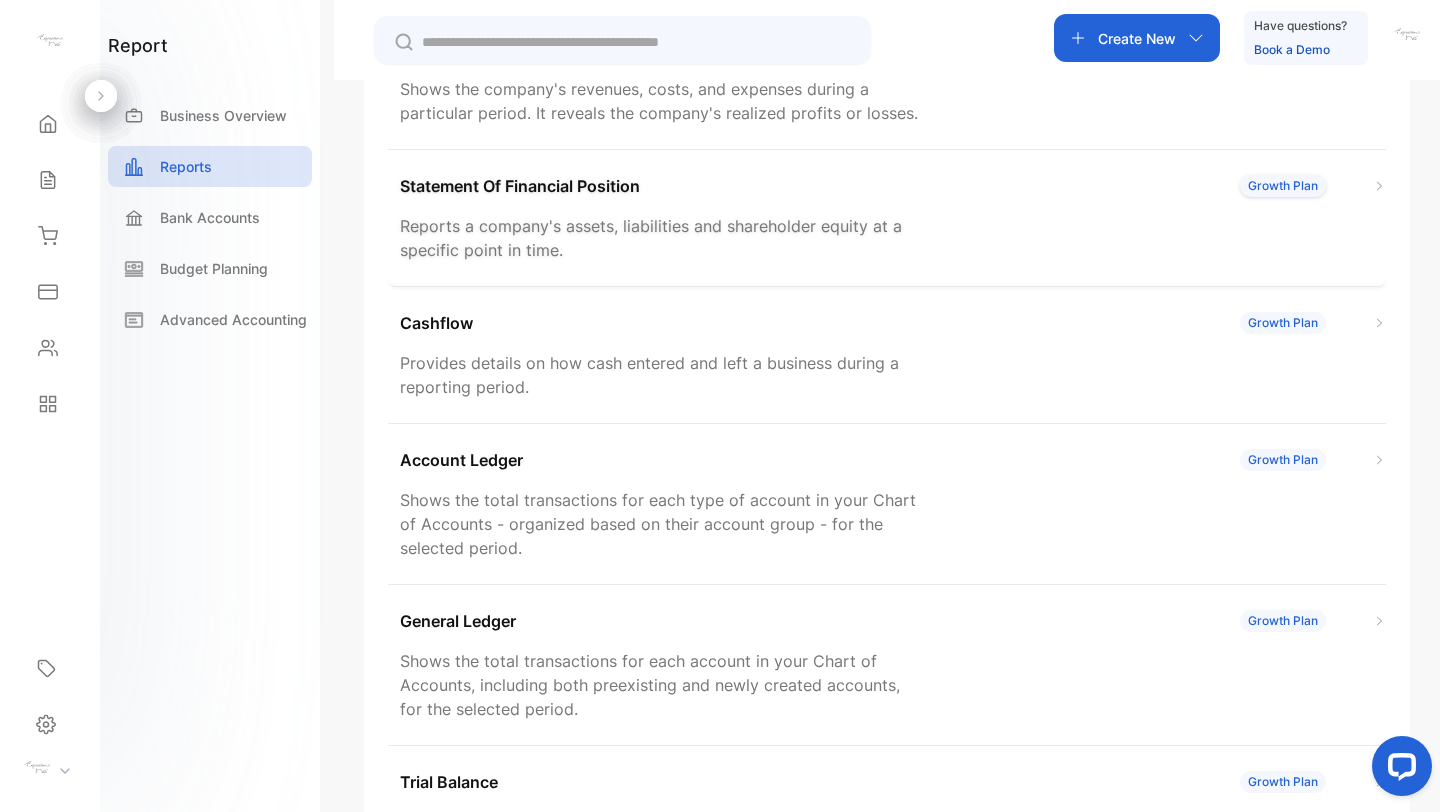 scroll, scrollTop: 485, scrollLeft: 0, axis: vertical 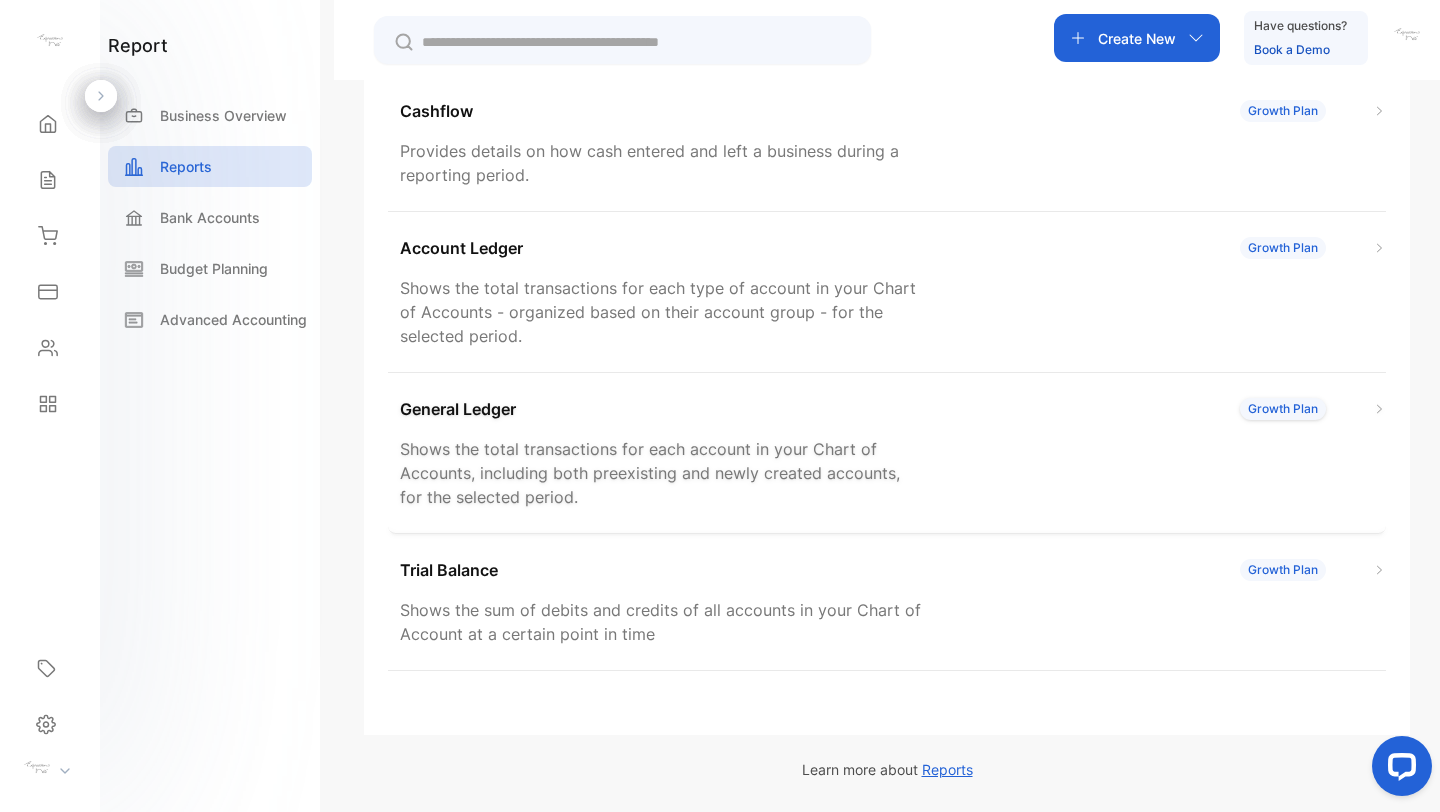 click on "General Ledger" at bounding box center [458, 409] 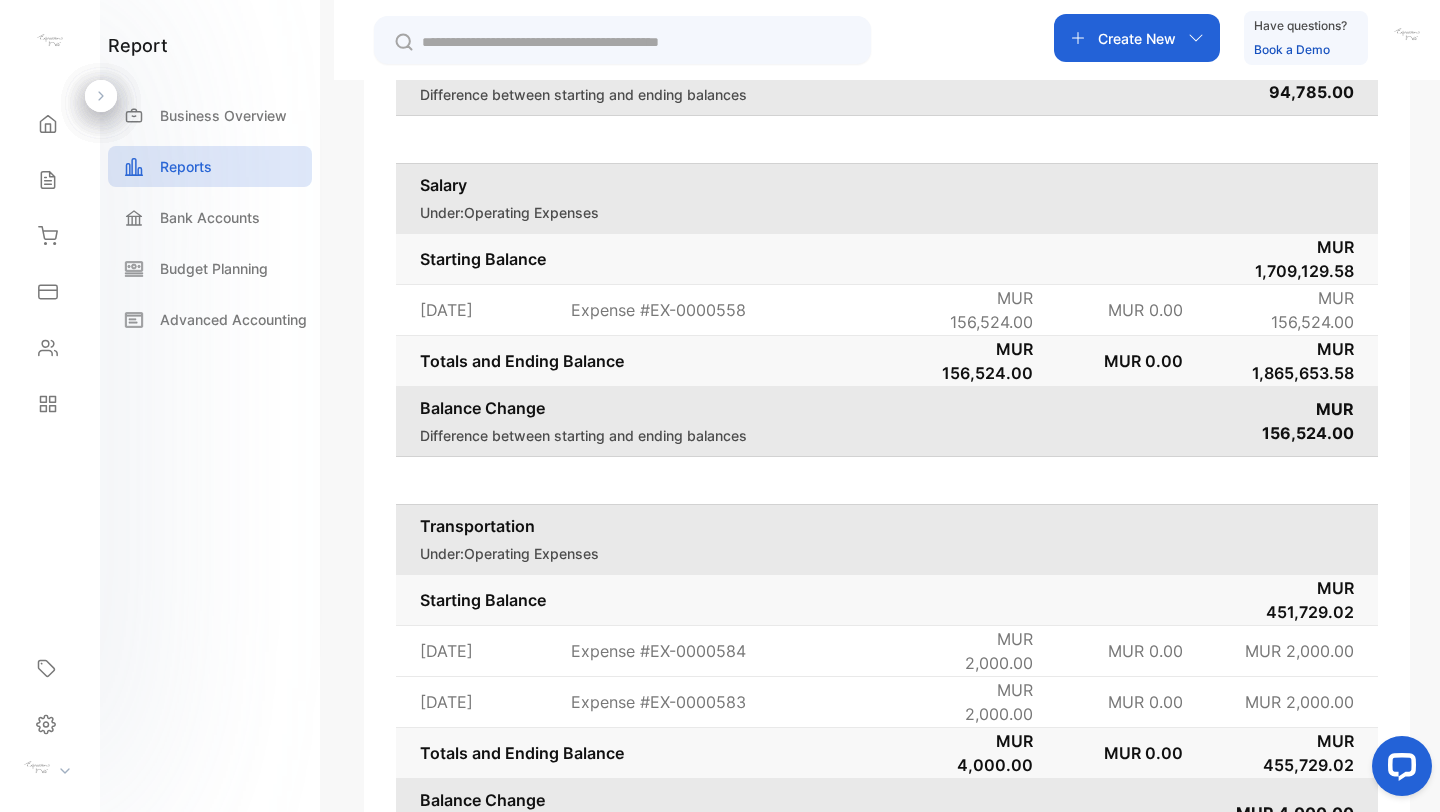 scroll, scrollTop: 32867, scrollLeft: 0, axis: vertical 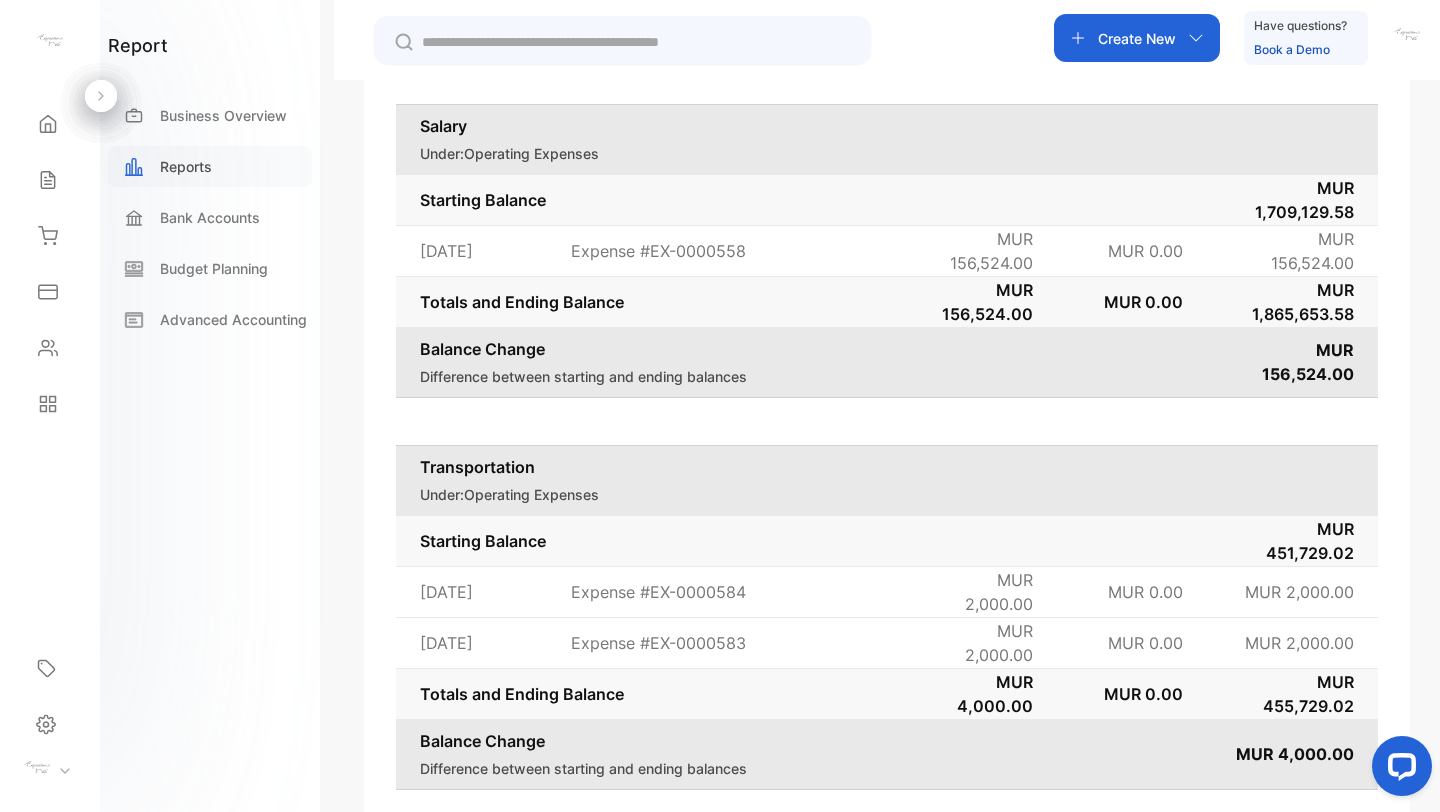 click on "Reports" at bounding box center (210, 166) 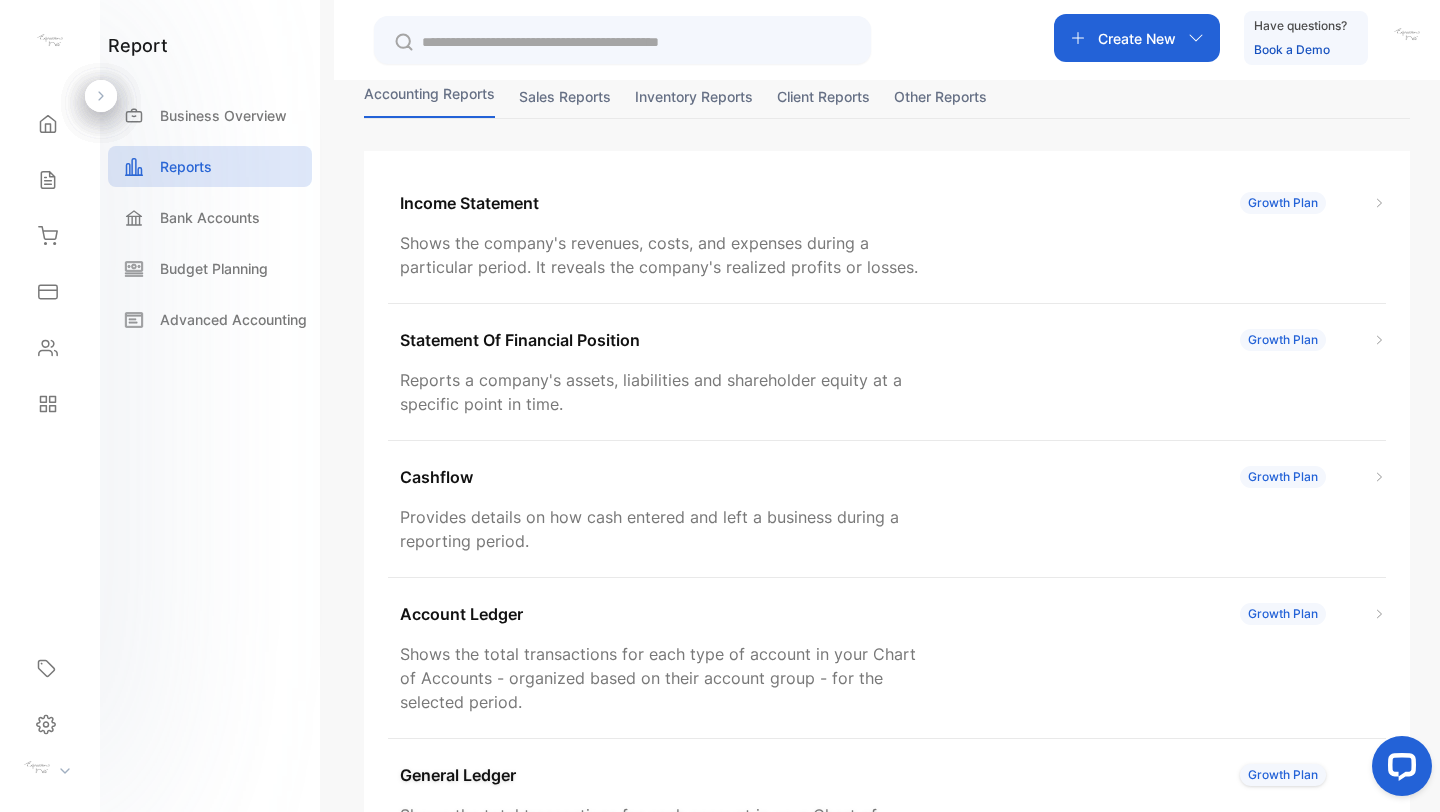 scroll, scrollTop: 0, scrollLeft: 0, axis: both 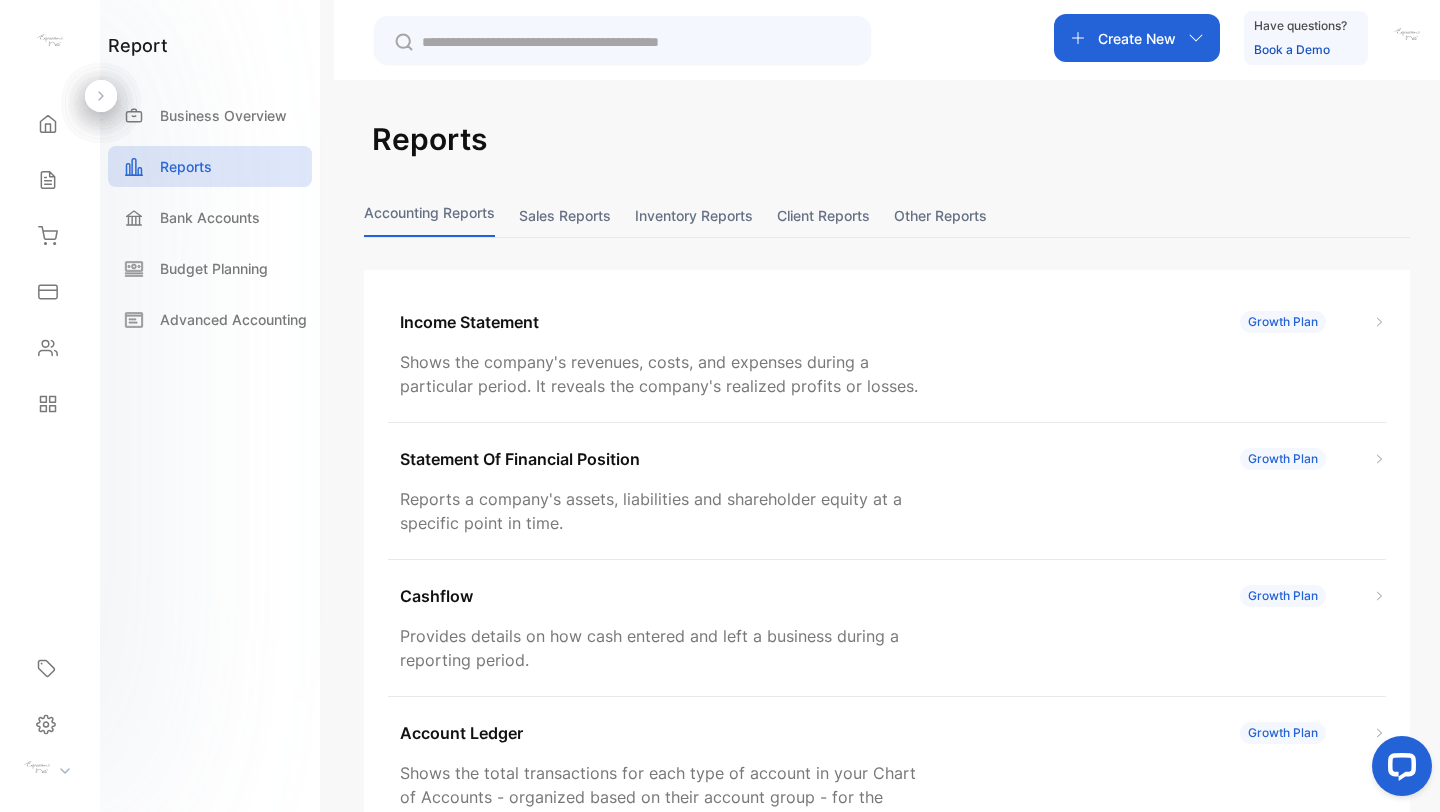 click on "Sales reports" at bounding box center [565, 215] 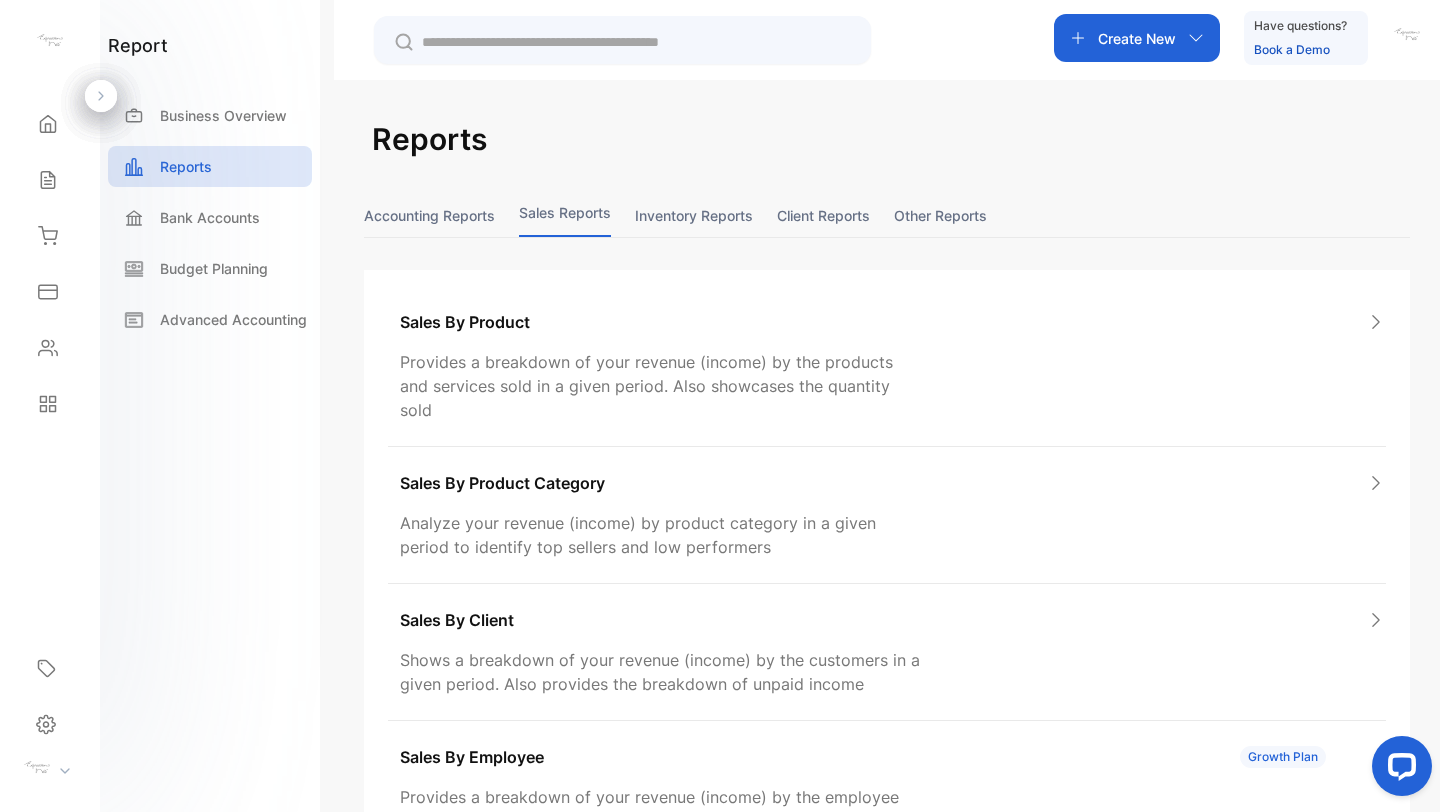 click on "Accounting Reports" at bounding box center (429, 215) 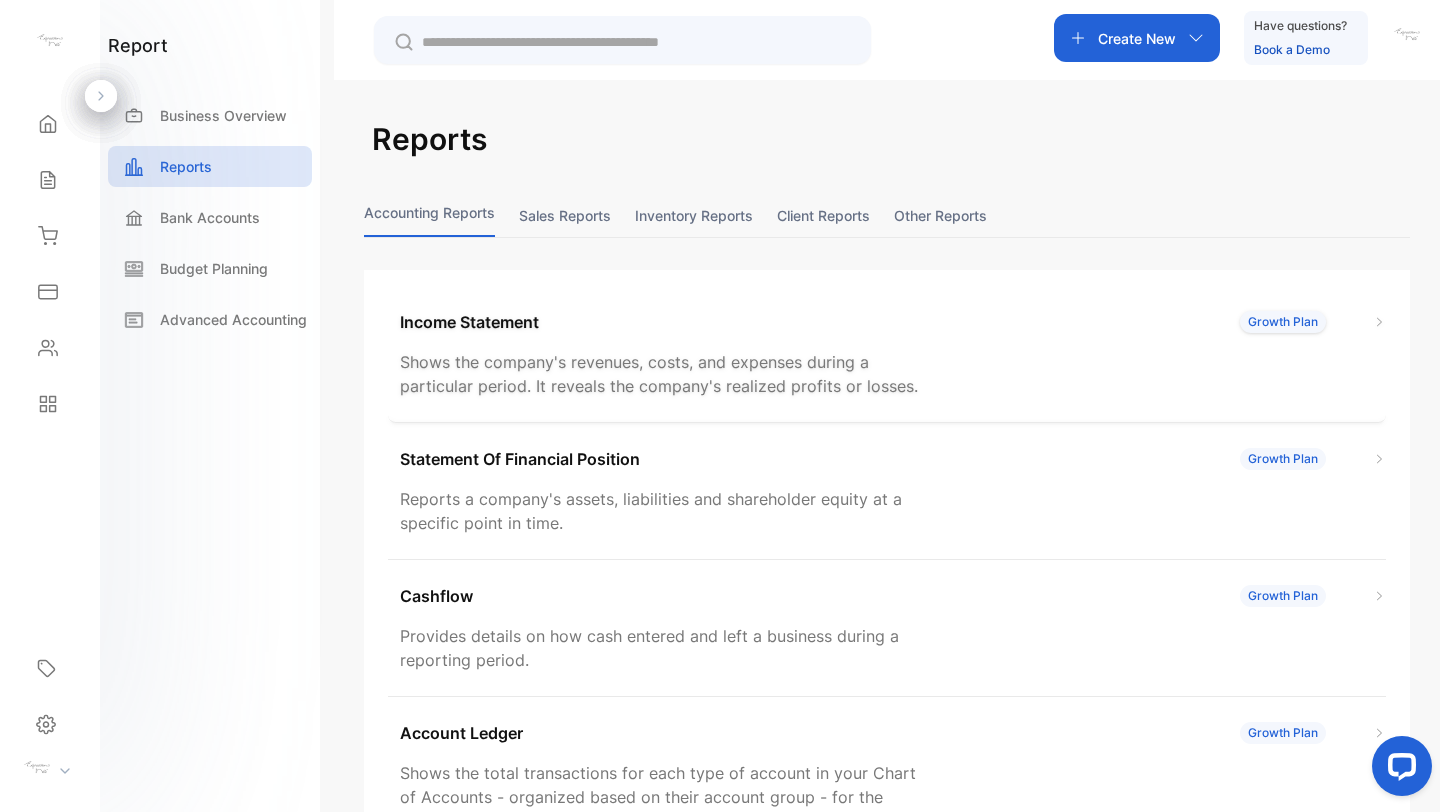 click on "Income Statement Growth Plan Shows the company's revenues, costs, and expenses during a particular period. It reveals the company's realized profits or losses." at bounding box center (887, 354) 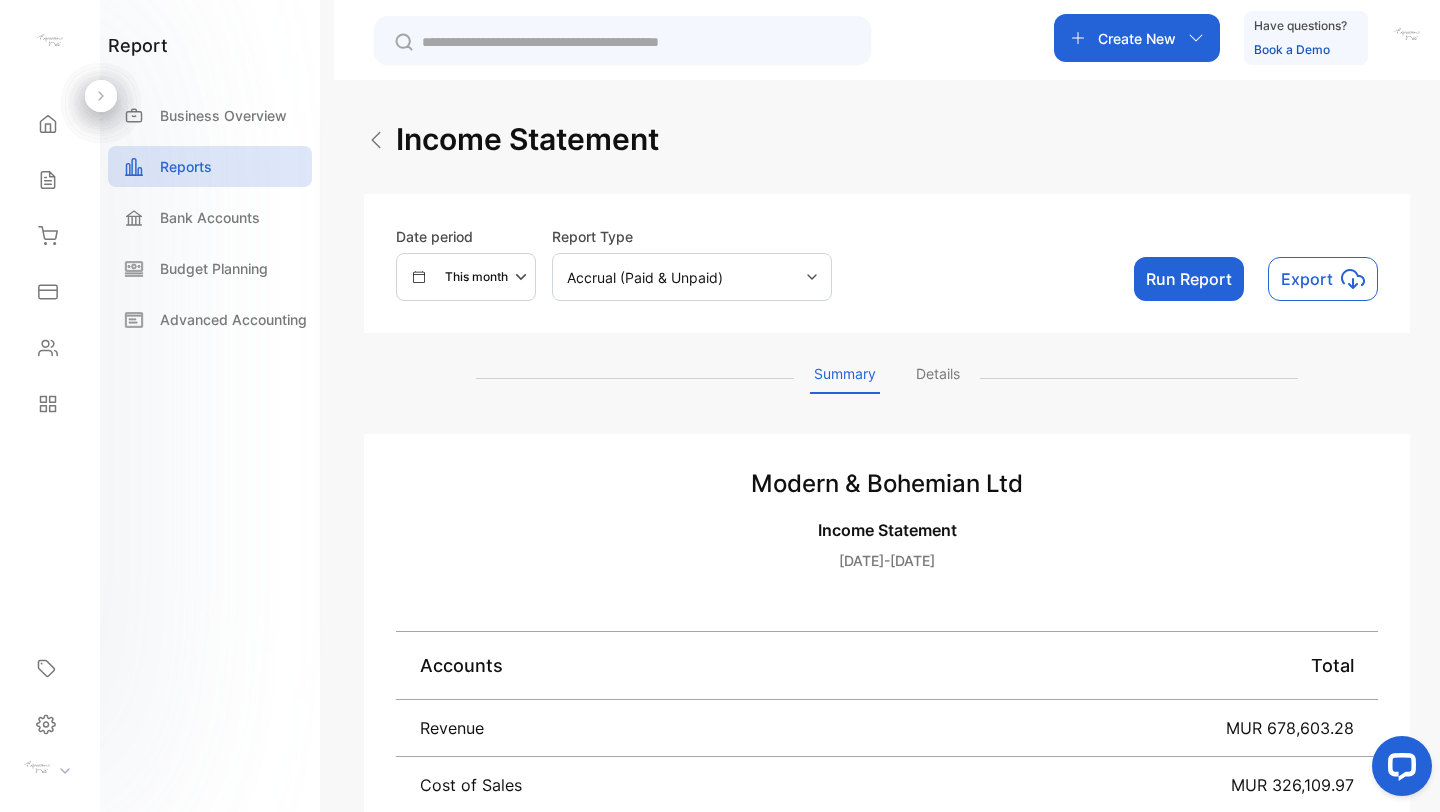 click 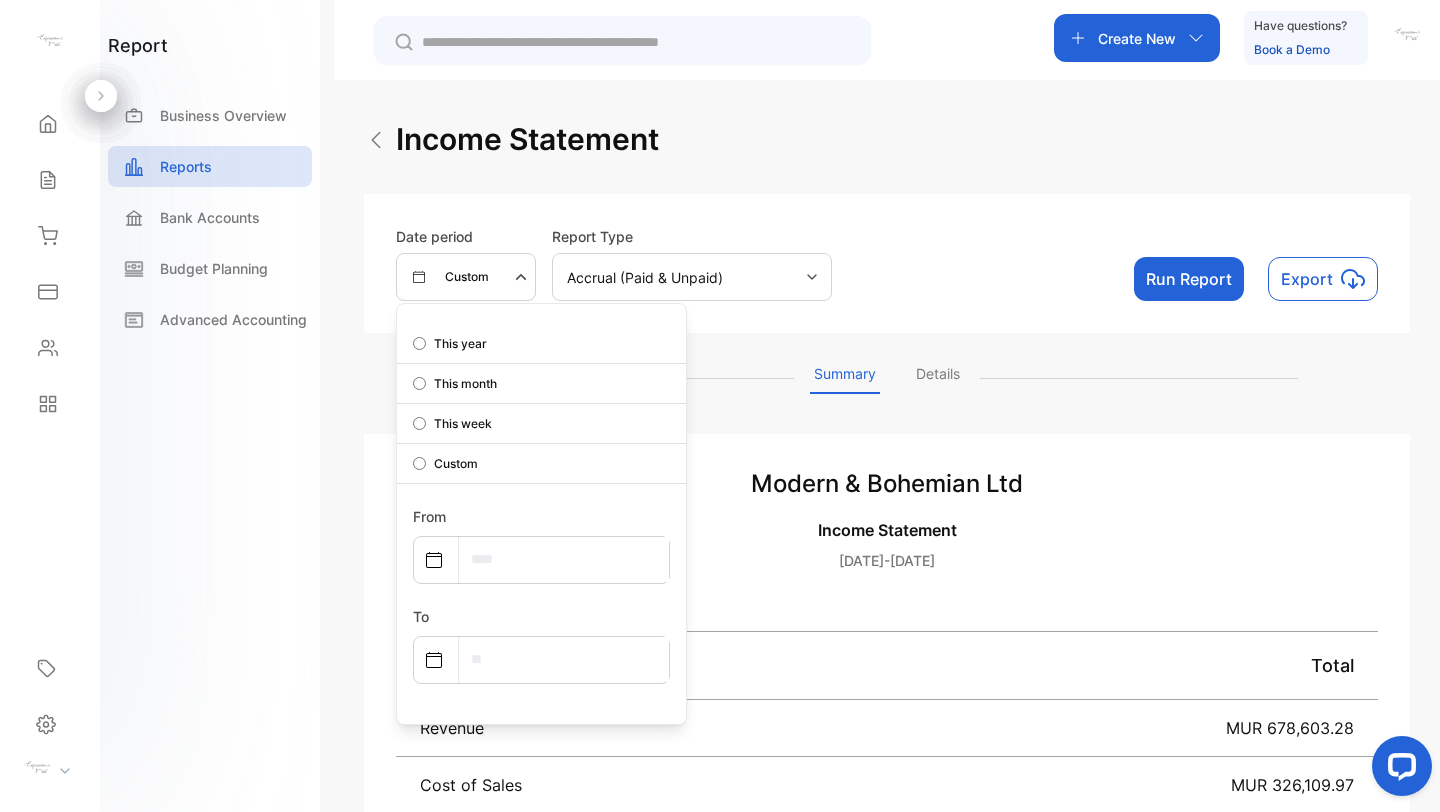 click at bounding box center (564, 559) 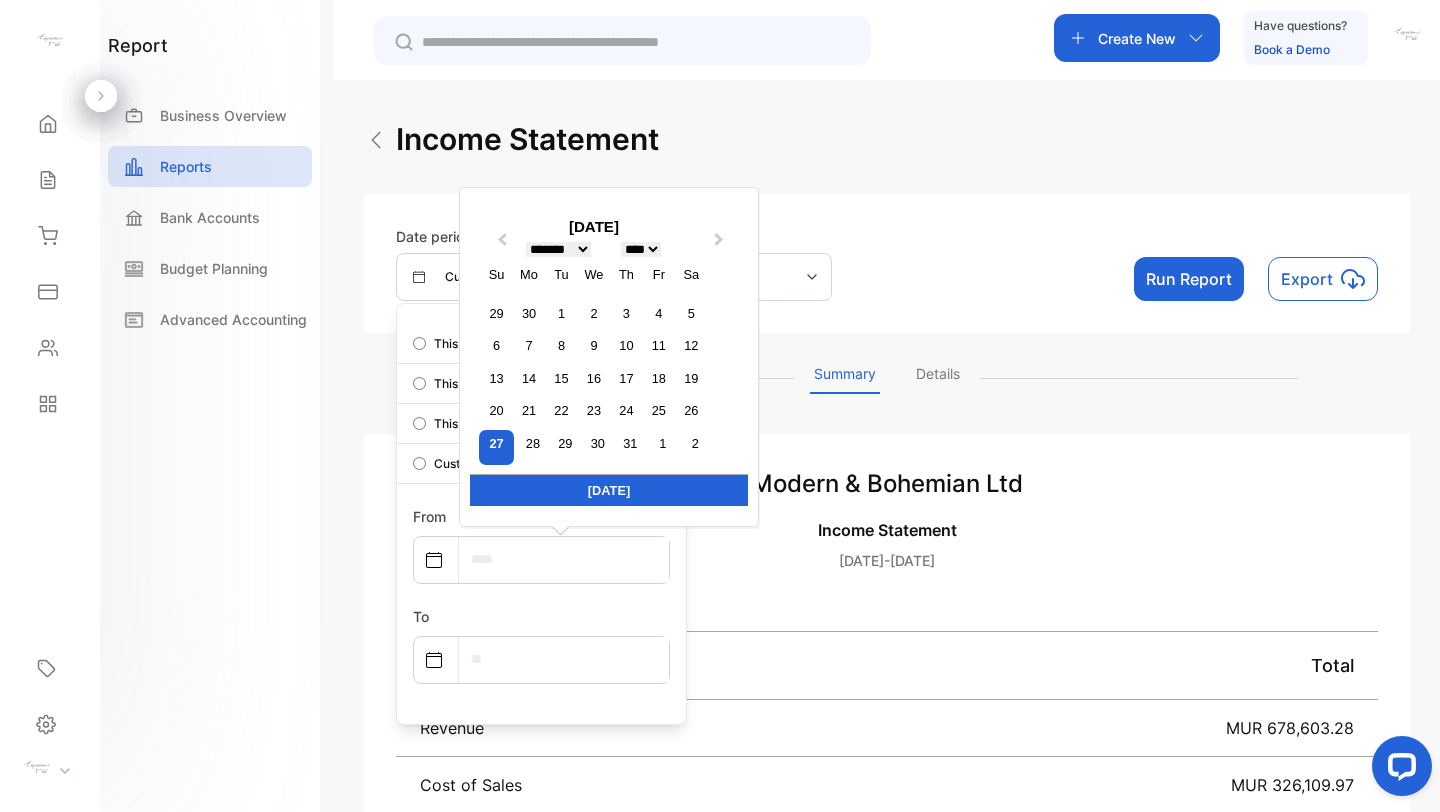 click on "**** **** **** **** **** **** **** **** **** **** **** **** **** **** **** **** **** **** **** **** **** **** **** **** **** **** **** **** **** **** **** **** **** **** **** **** **** **** **** **** **** **** **** **** **** **** **** **** **** **** **** **** **** **** **** **** **** **** **** **** **** **** **** **** **** **** **** **** **** **** **** **** **** **** **** **** **** **** **** **** **** **** **** **** **** **** **** **** **** **** **** **** **** **** **** **** **** **** **** **** **** **** **** **** **** **** **** **** **** **** **** **** **** **** **** **** **** **** **** **** **** **** **** **** **** **** **** **** **** **** **** **** **** **** **** **** **** **** **** **** **** **** **** **** **** **** **** **** **** **** **** **** **** **** **** **** **** **** **** **** **** **** **** **** **** **** **** **** **** **** **** **** **** **** **** **** **** **** **** **** **** **** **** **** **** **** **** **** **** **** **** **** **** **** **** **** **** **** **** **** ****" at bounding box center (641, 249) 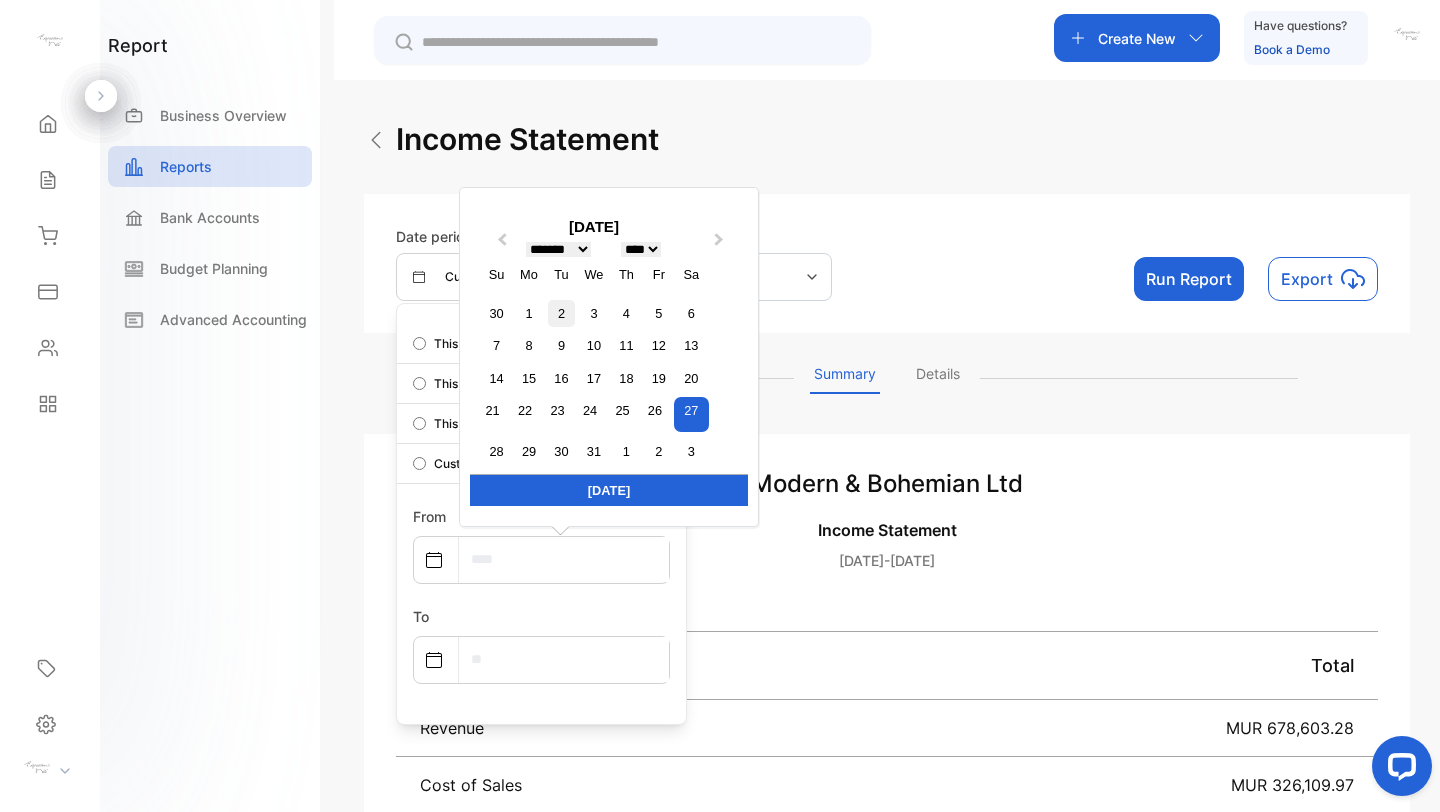 click on "2" at bounding box center [561, 313] 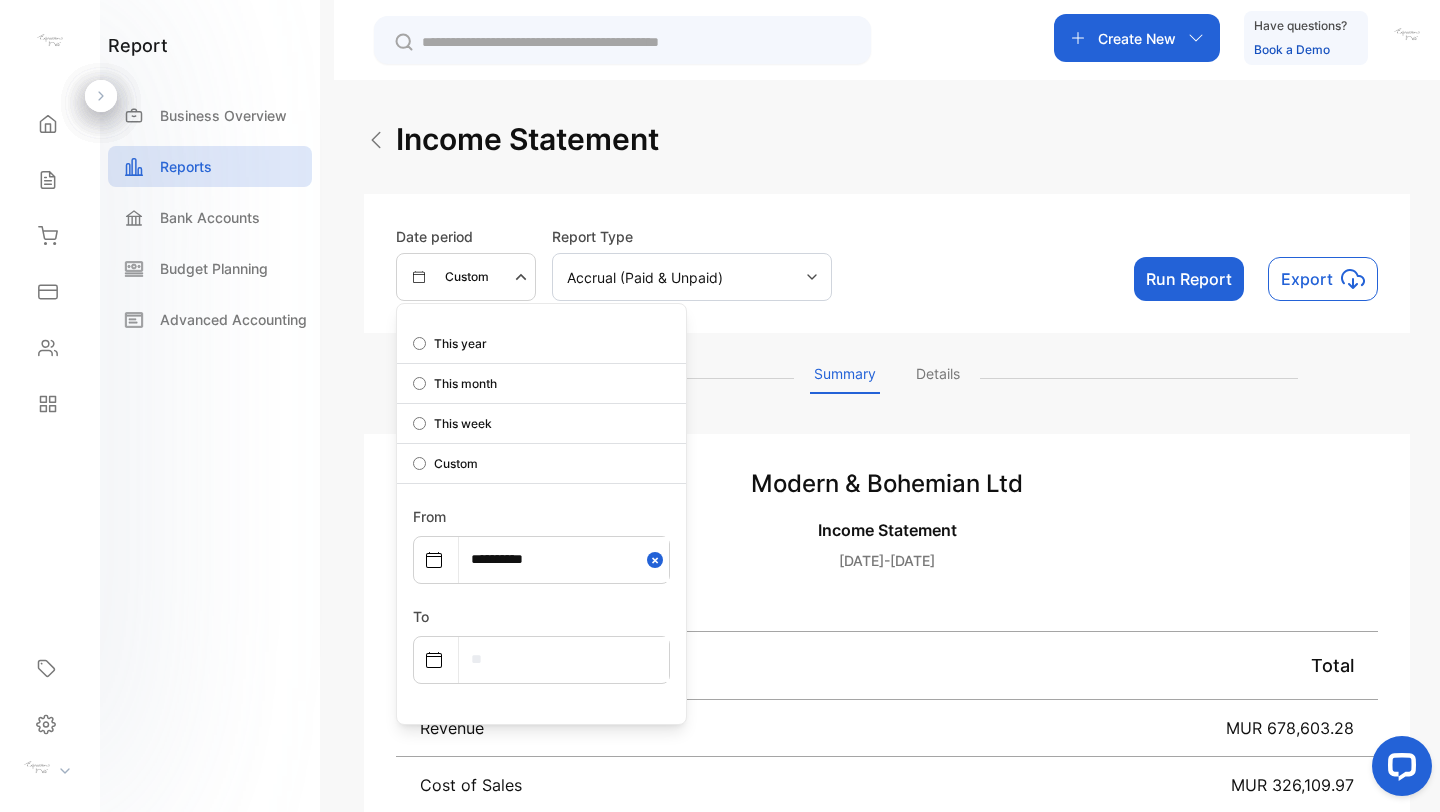 click on "**********" at bounding box center [564, 559] 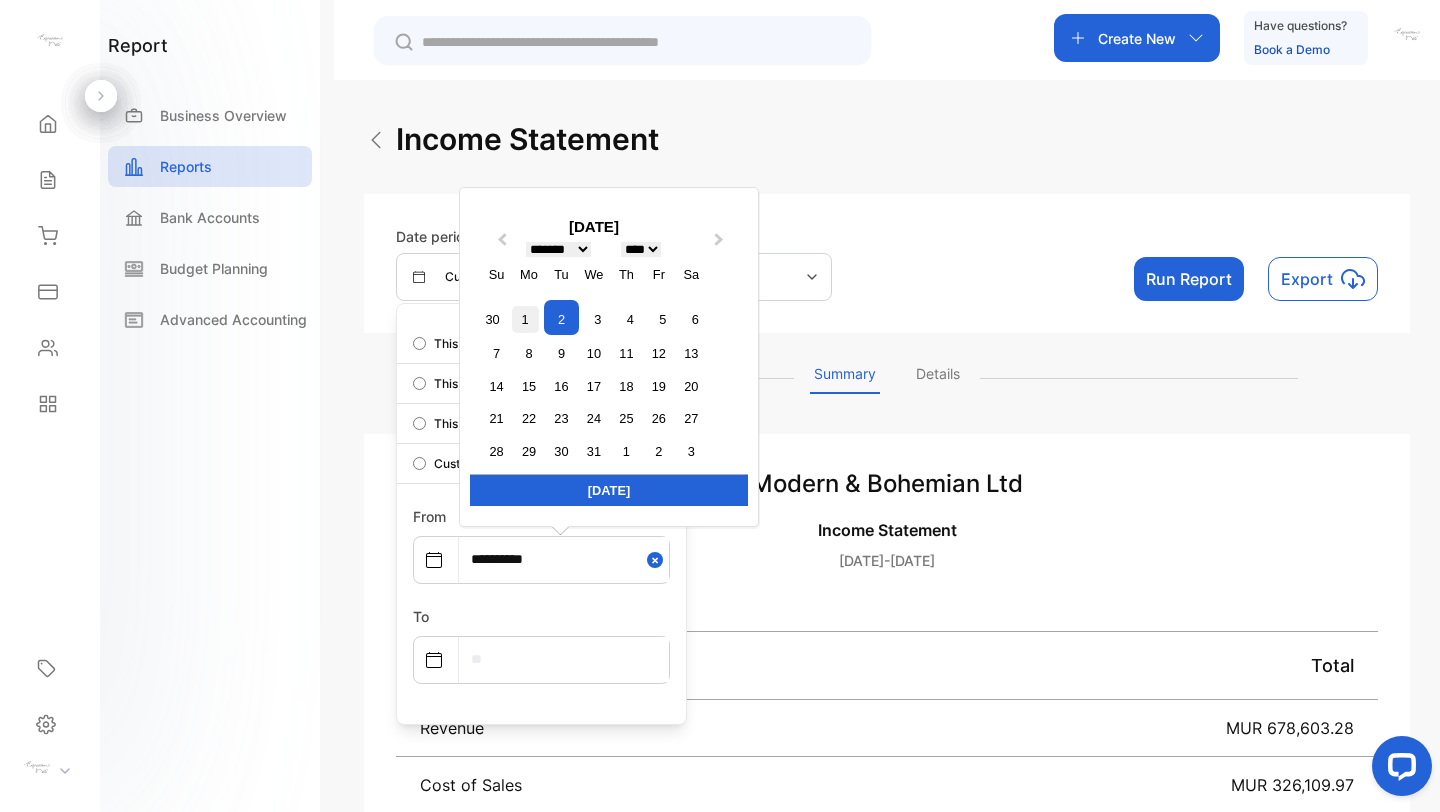 click on "1" at bounding box center (525, 319) 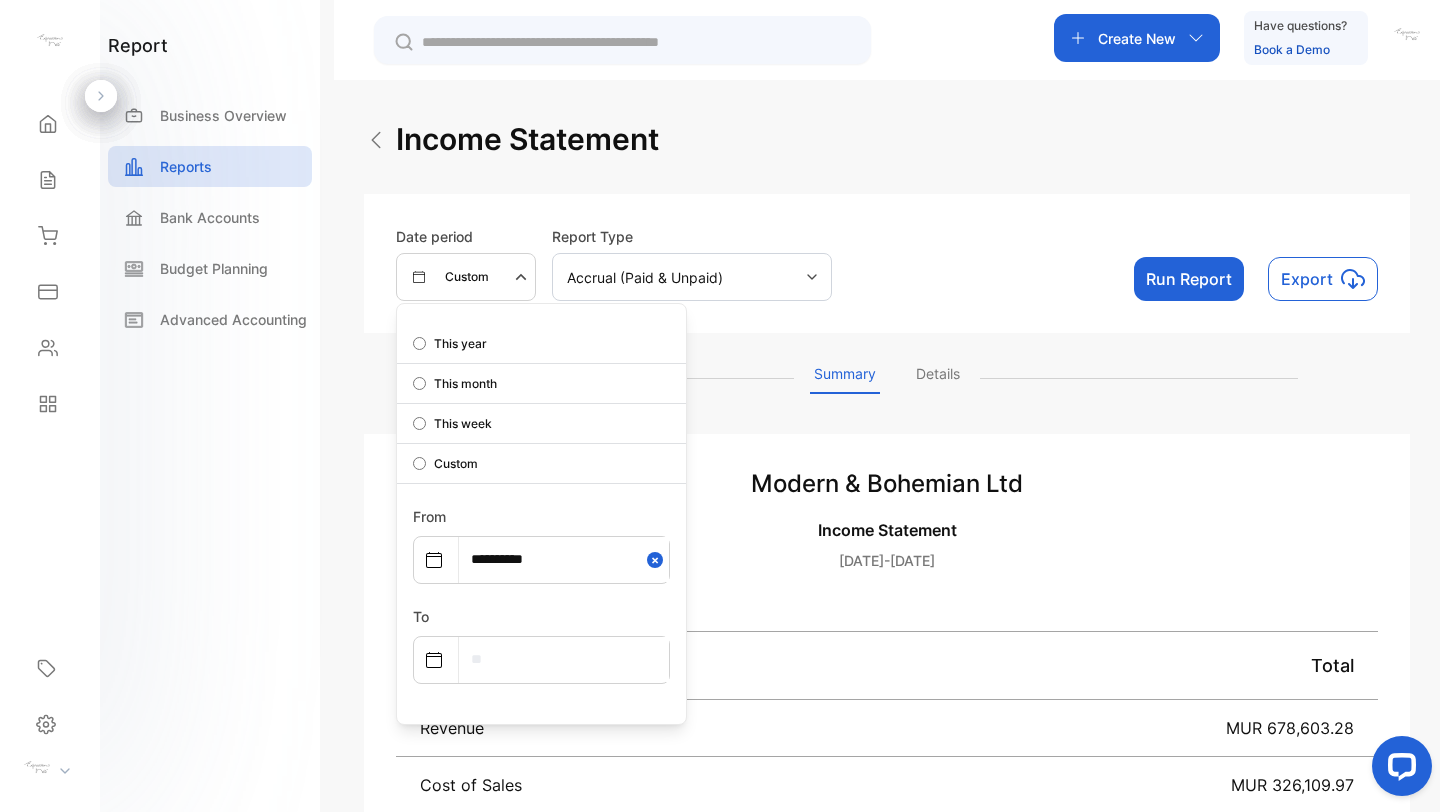 click at bounding box center (564, 659) 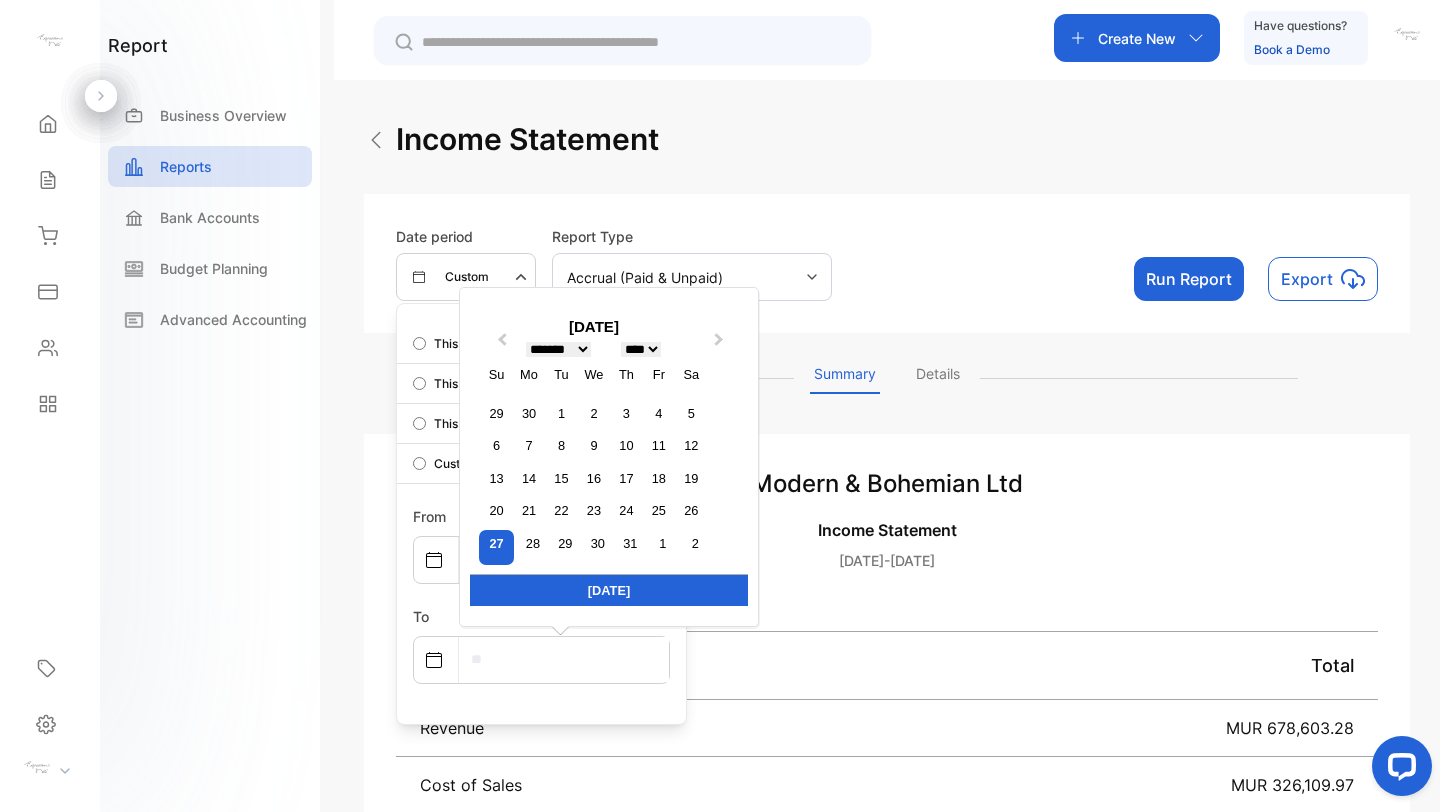 click on "******* ******** ***** ***** *** **** **** ****** ********* ******* ******** ********" at bounding box center (558, 349) 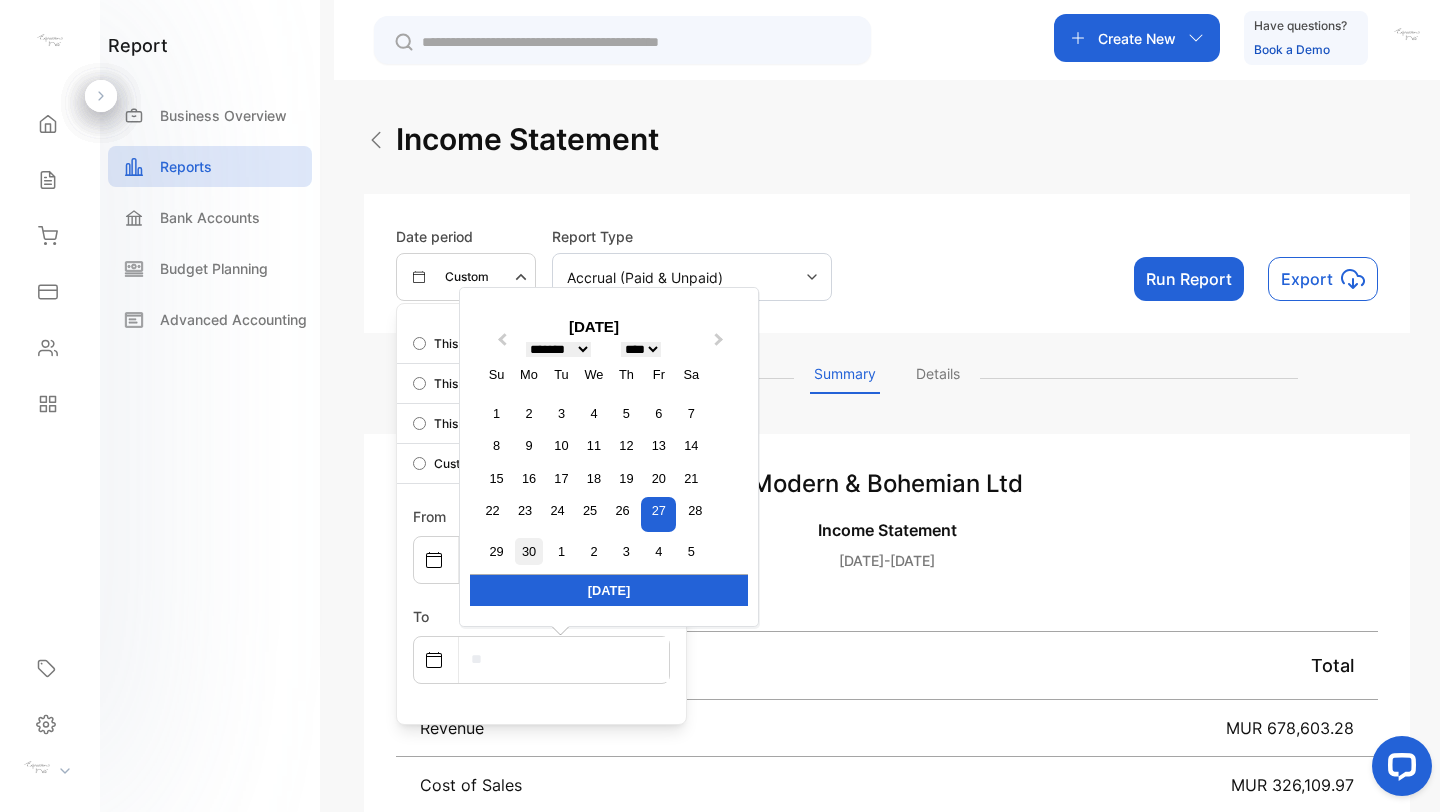 click on "30" at bounding box center (528, 551) 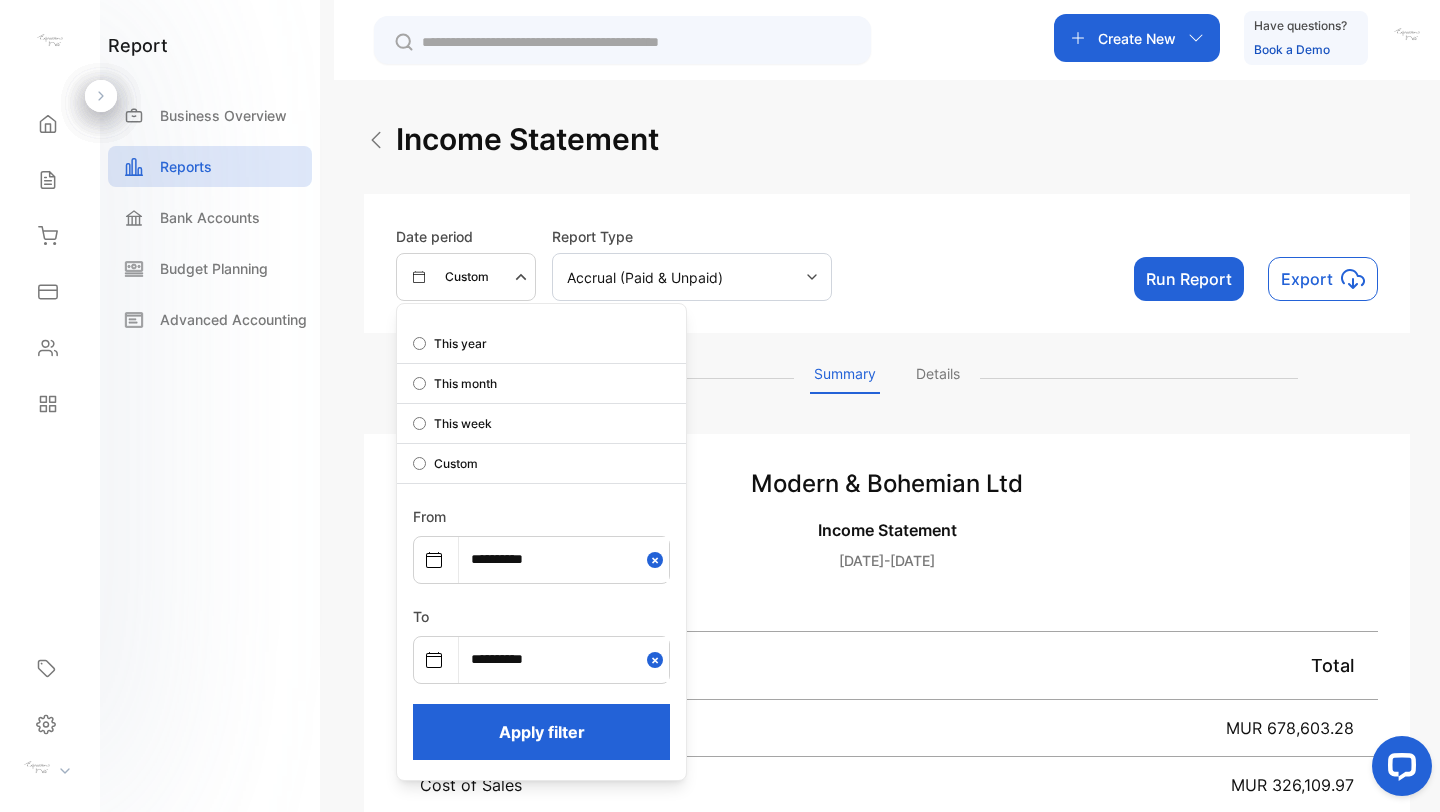 click on "Apply filter" at bounding box center (541, 732) 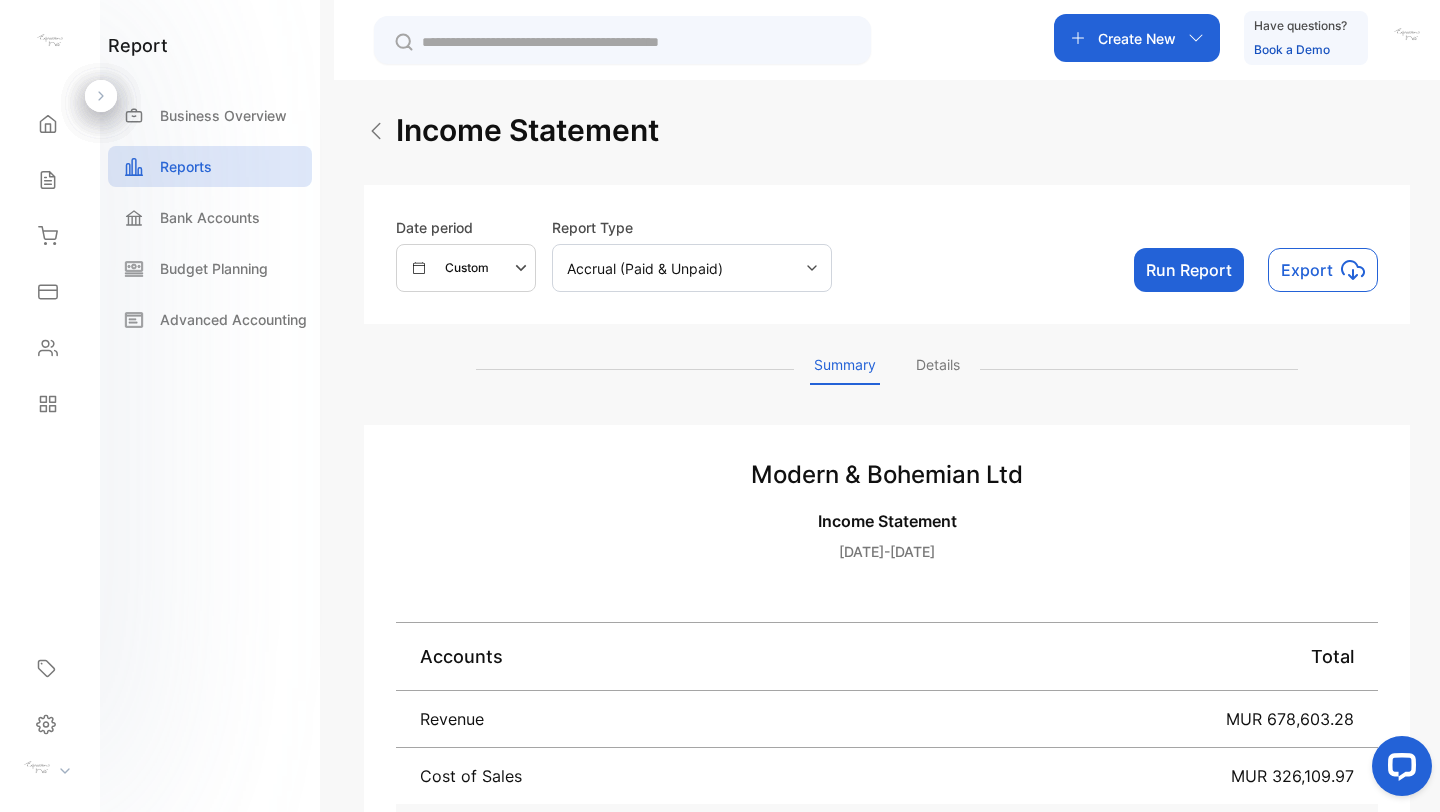 scroll, scrollTop: 6, scrollLeft: 0, axis: vertical 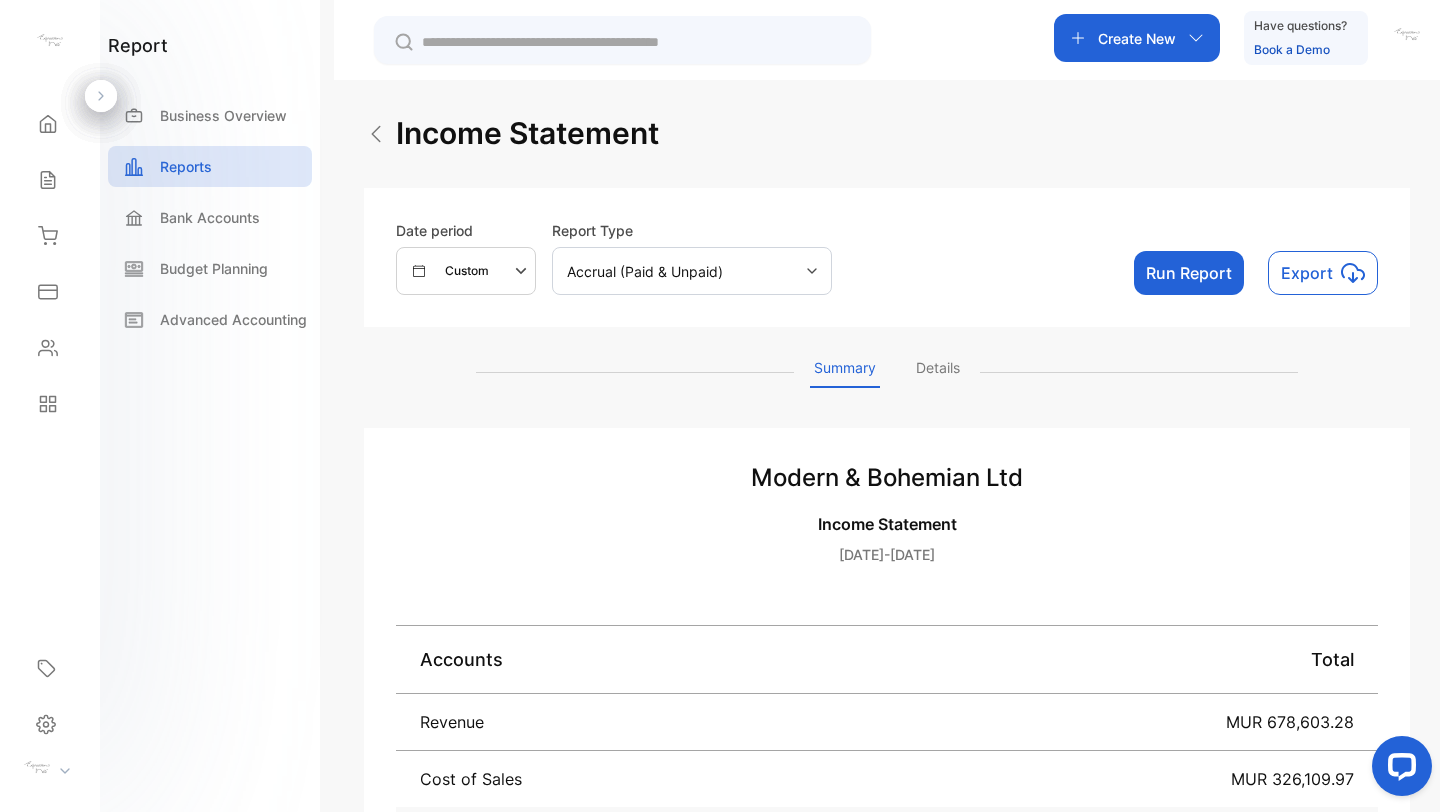 click 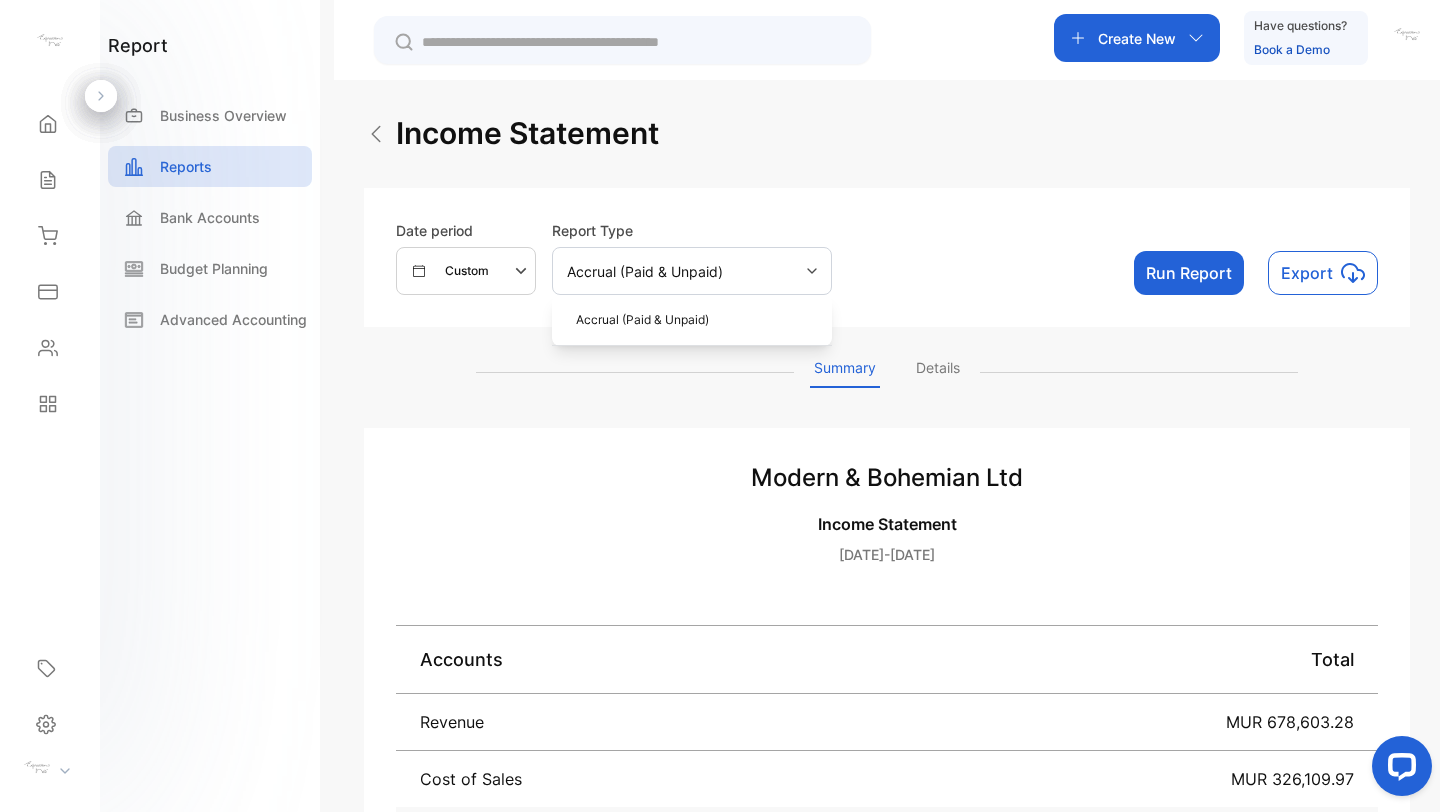 click on "Run Report" at bounding box center (1189, 273) 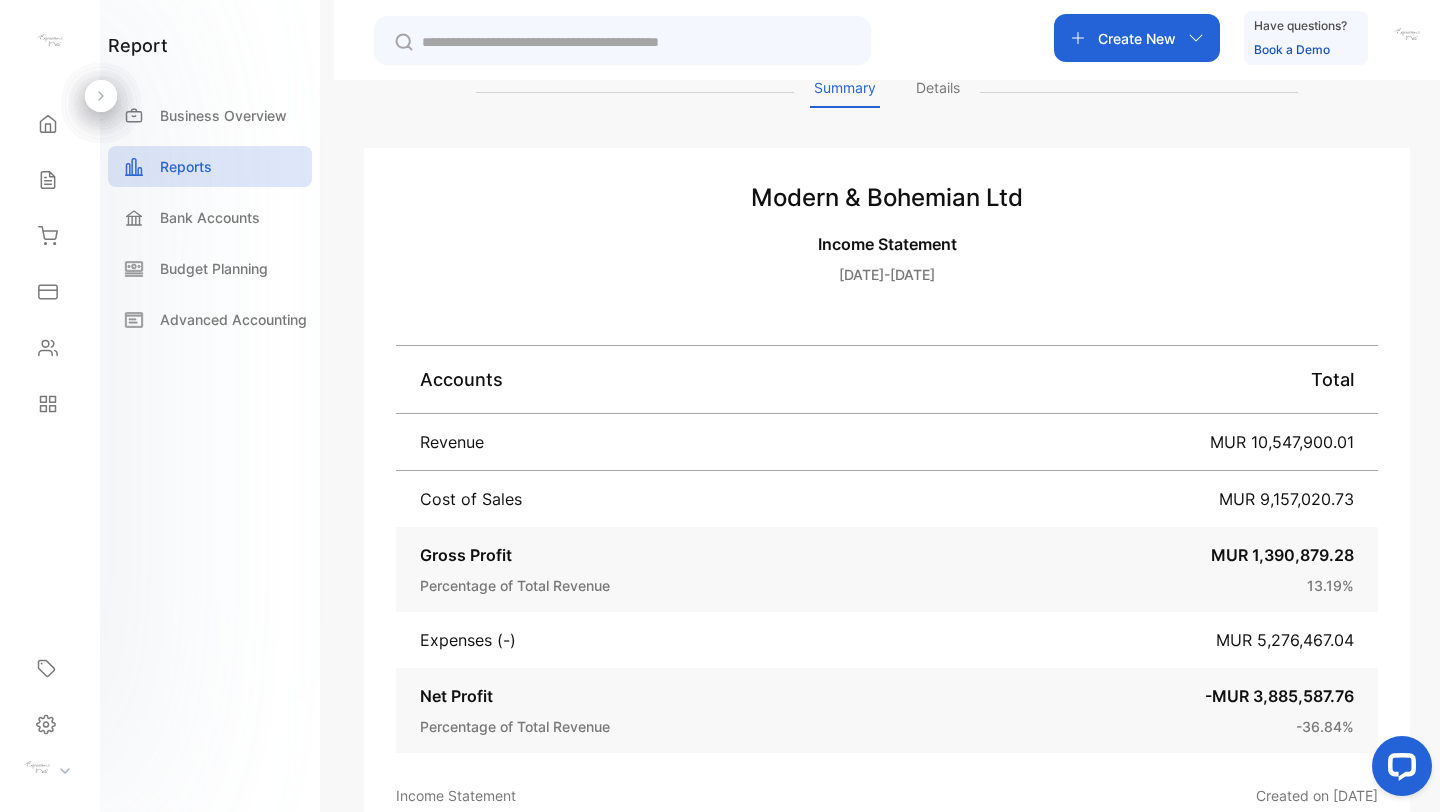 scroll, scrollTop: 305, scrollLeft: 0, axis: vertical 